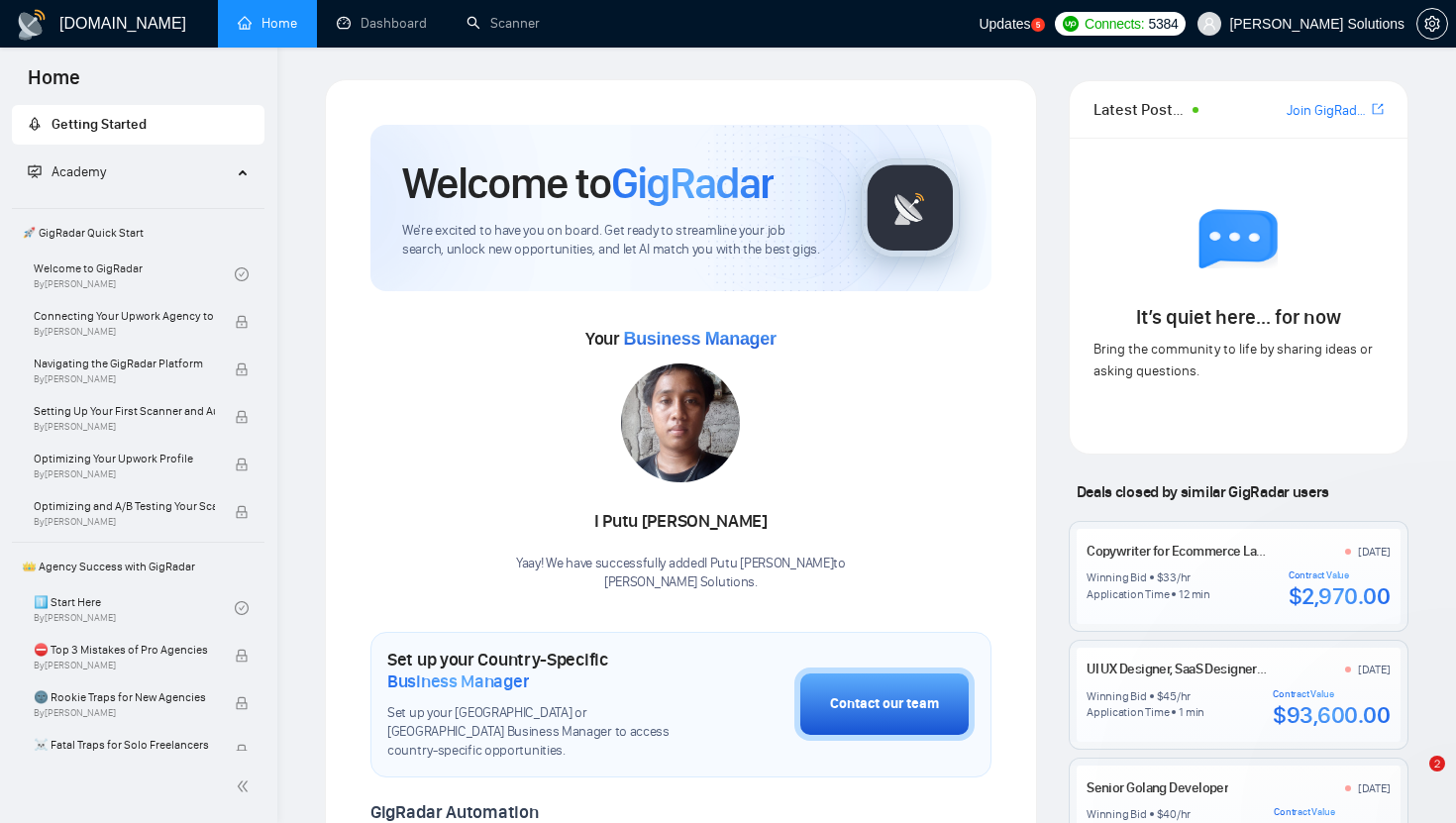scroll, scrollTop: 0, scrollLeft: 0, axis: both 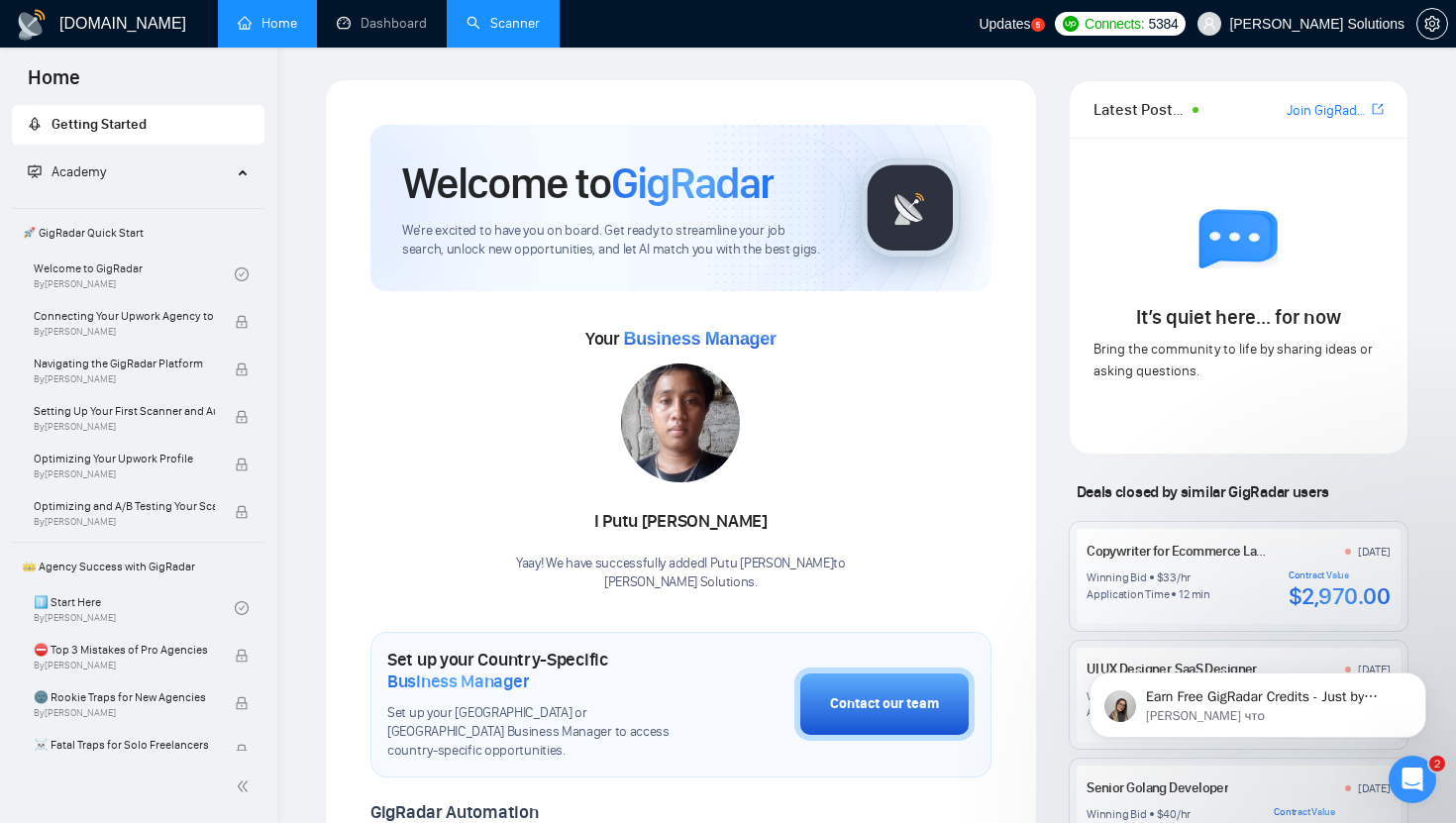 click on "Scanner" at bounding box center (503, 23) 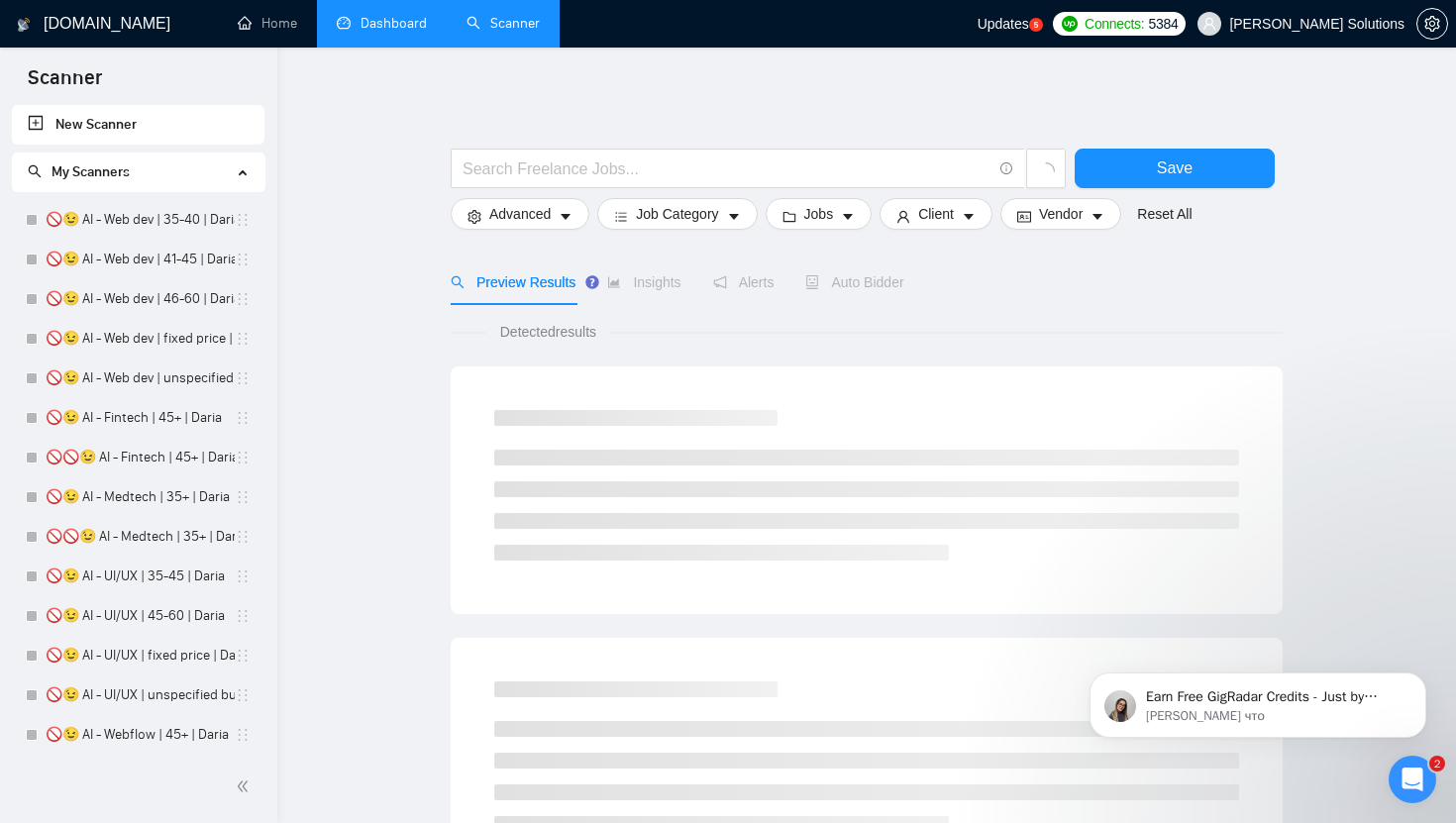 click on "Dashboard" at bounding box center [381, 23] 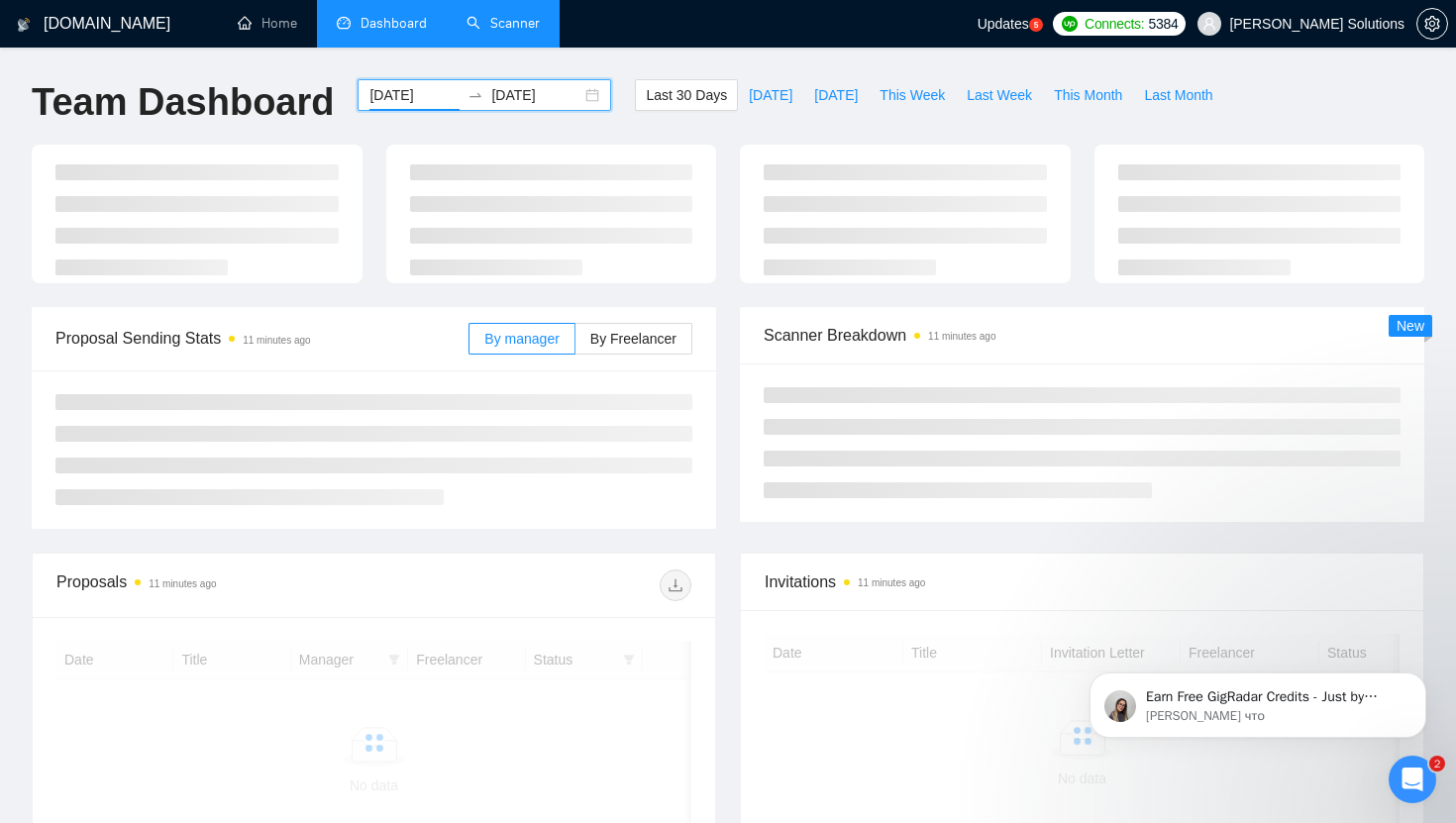 click on "[DATE]" at bounding box center (414, 95) 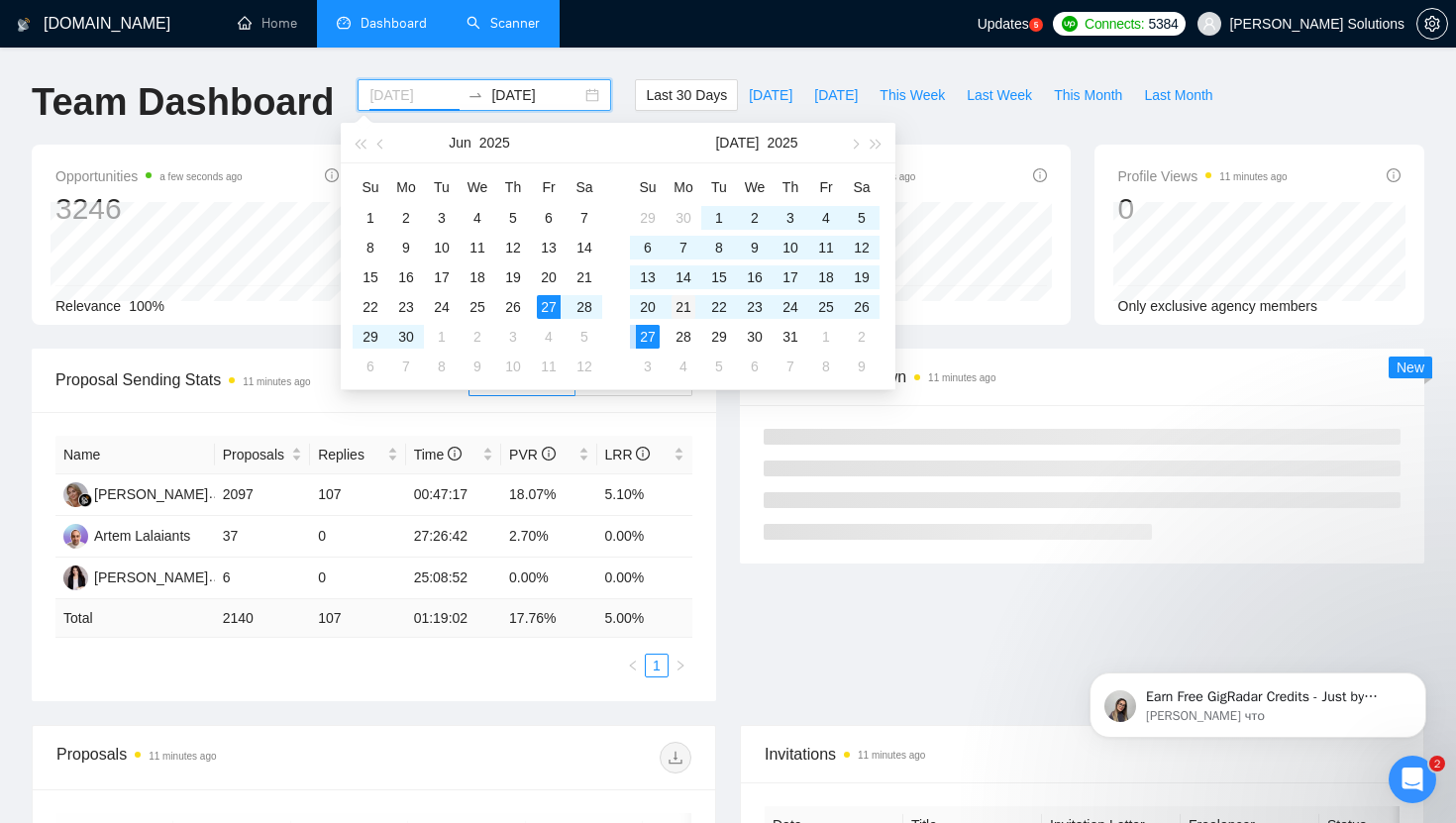 type on "[DATE]" 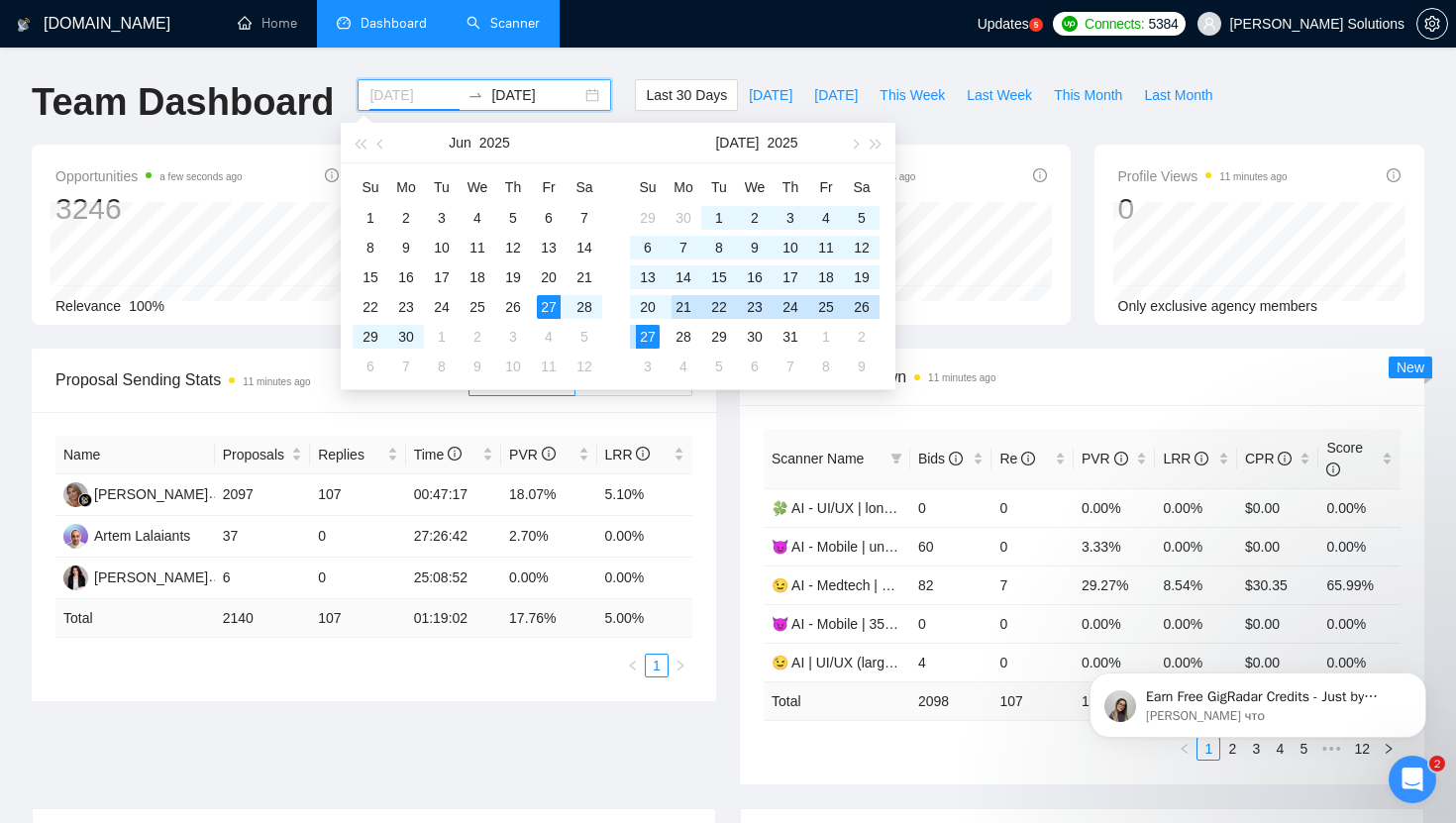 click on "21" at bounding box center [683, 307] 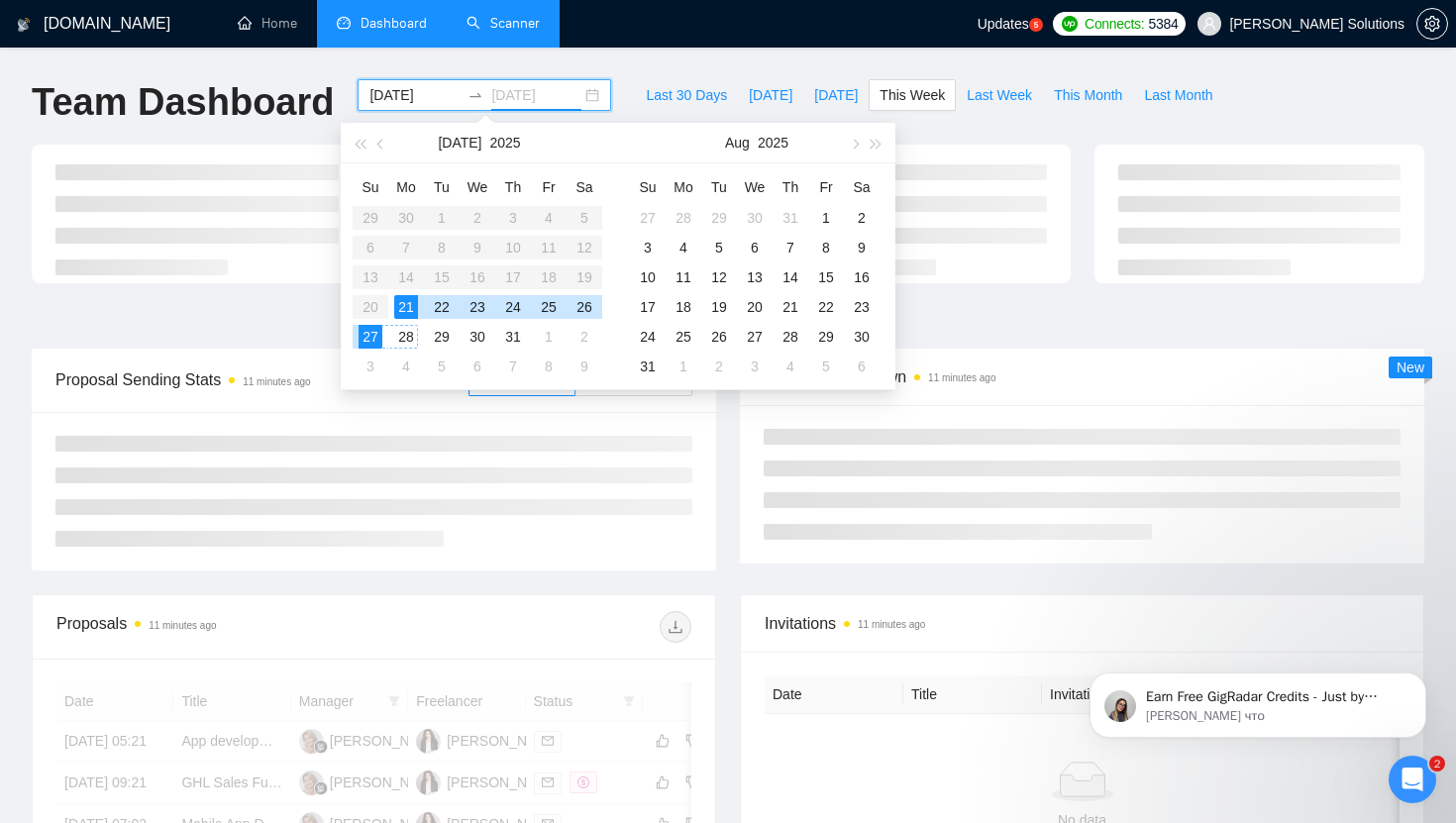 type on "[DATE]" 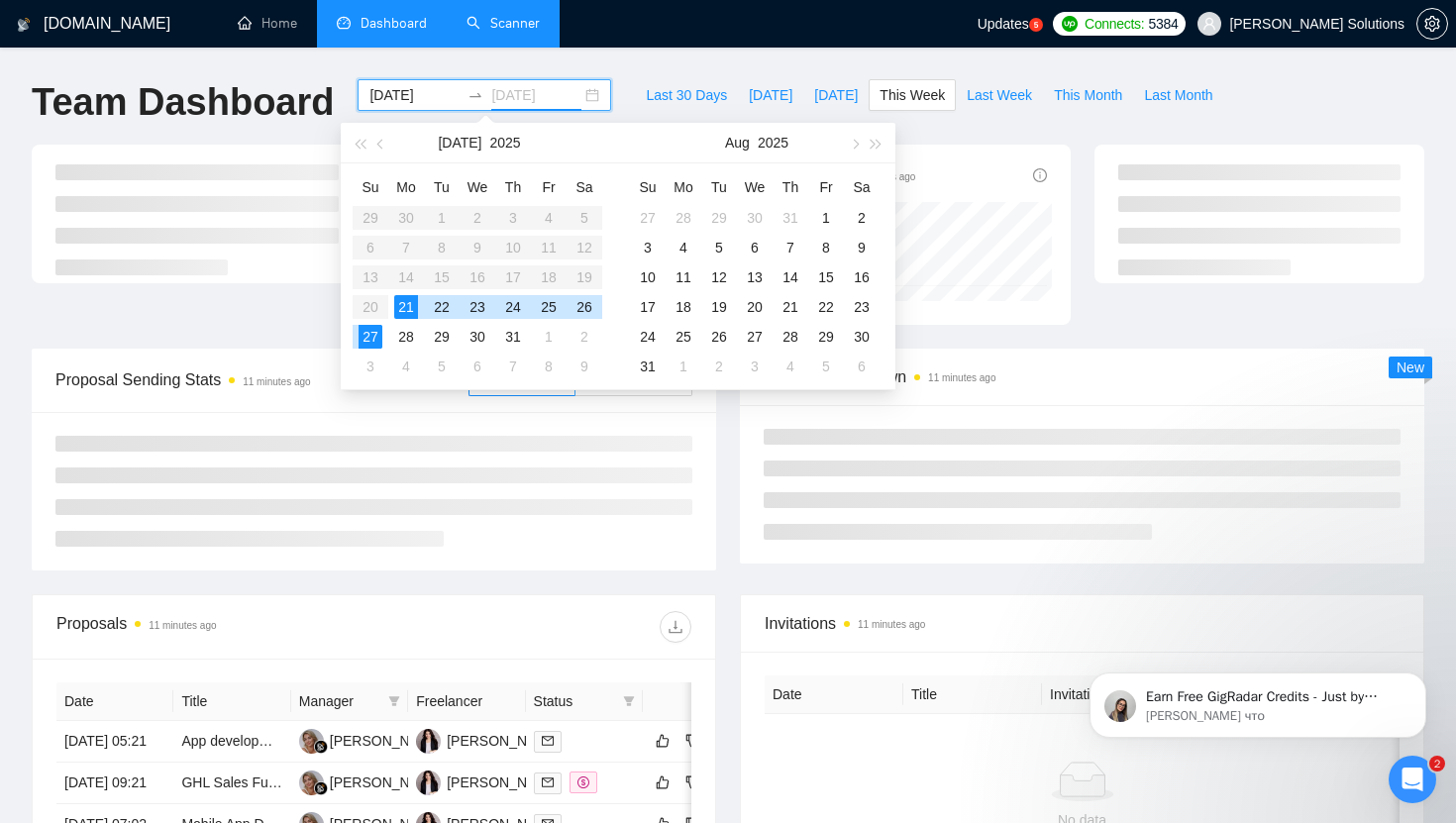 click on "27" at bounding box center [370, 337] 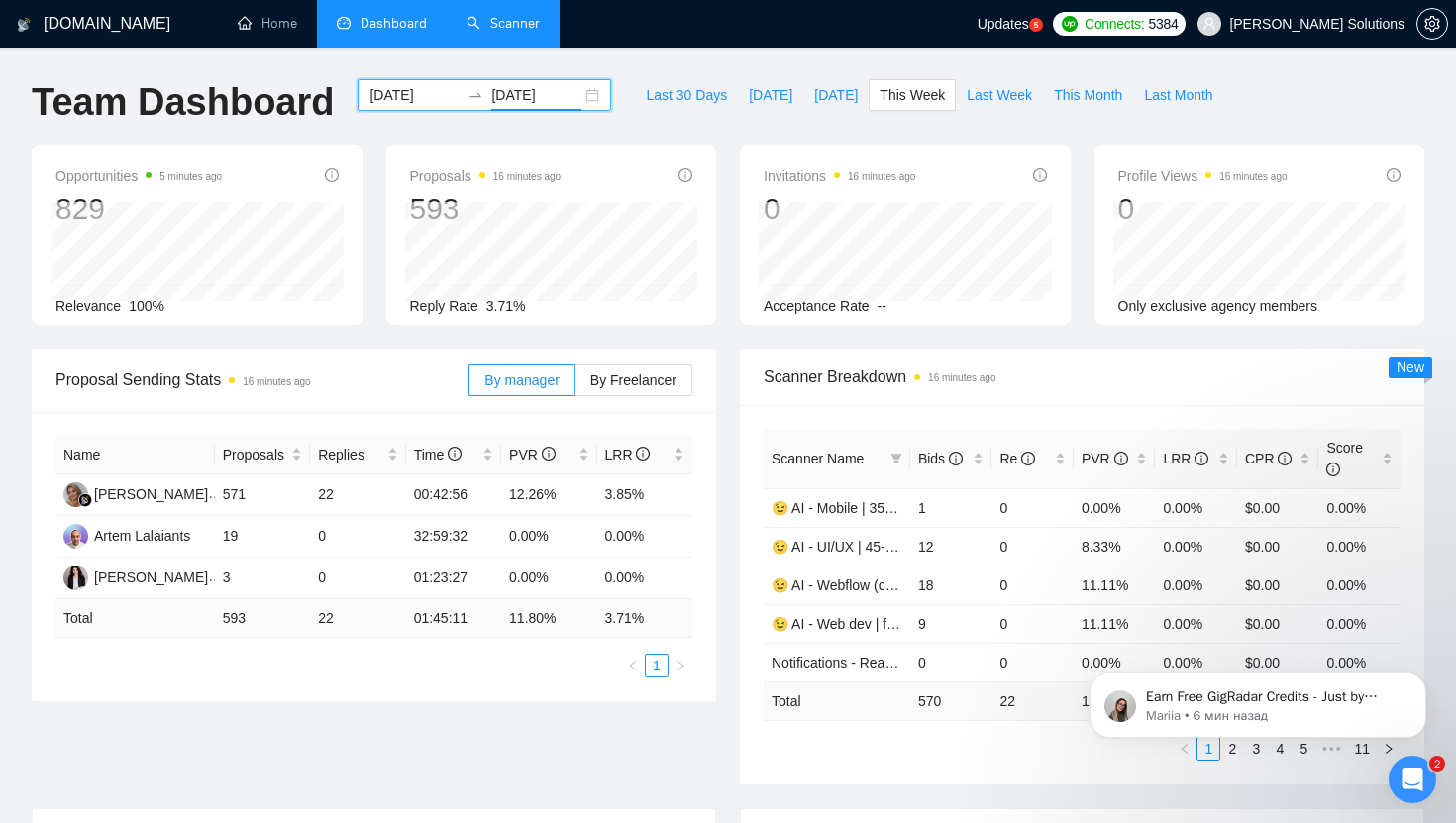 click on "Scanner" at bounding box center (503, 23) 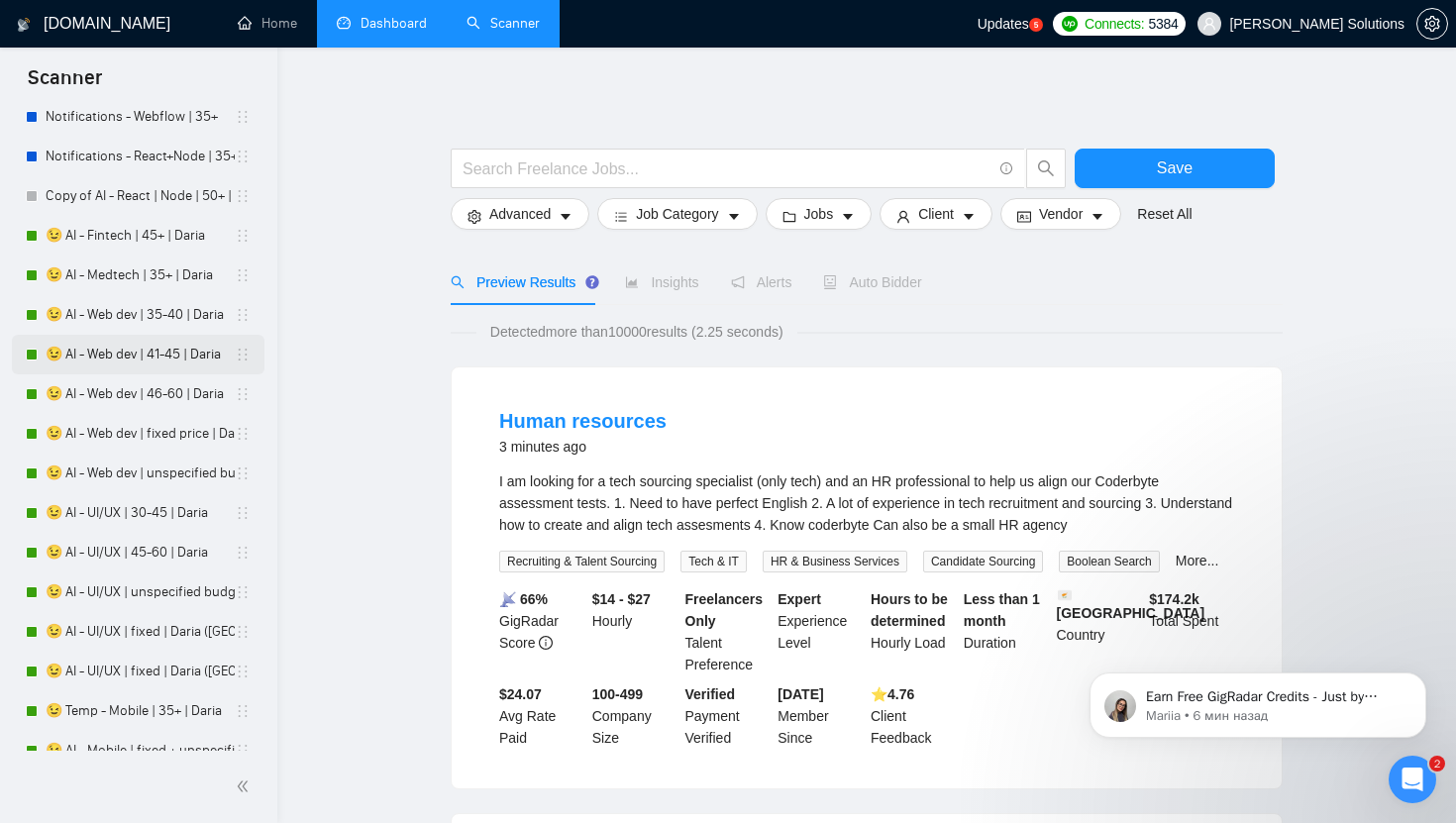 scroll, scrollTop: 2837, scrollLeft: 0, axis: vertical 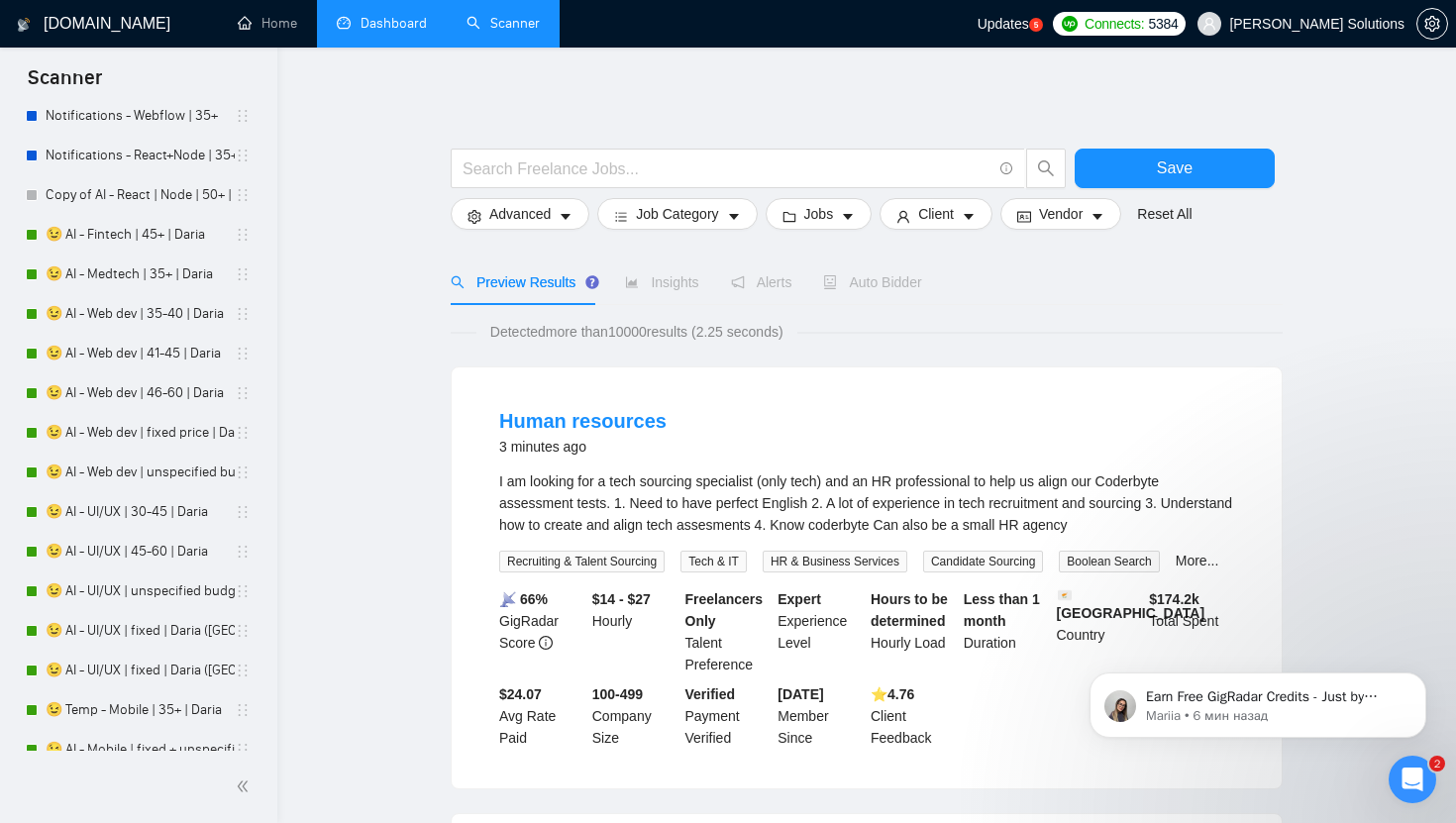 click on "😉 AI - Fintech | 45+ | Daria" at bounding box center (140, 235) 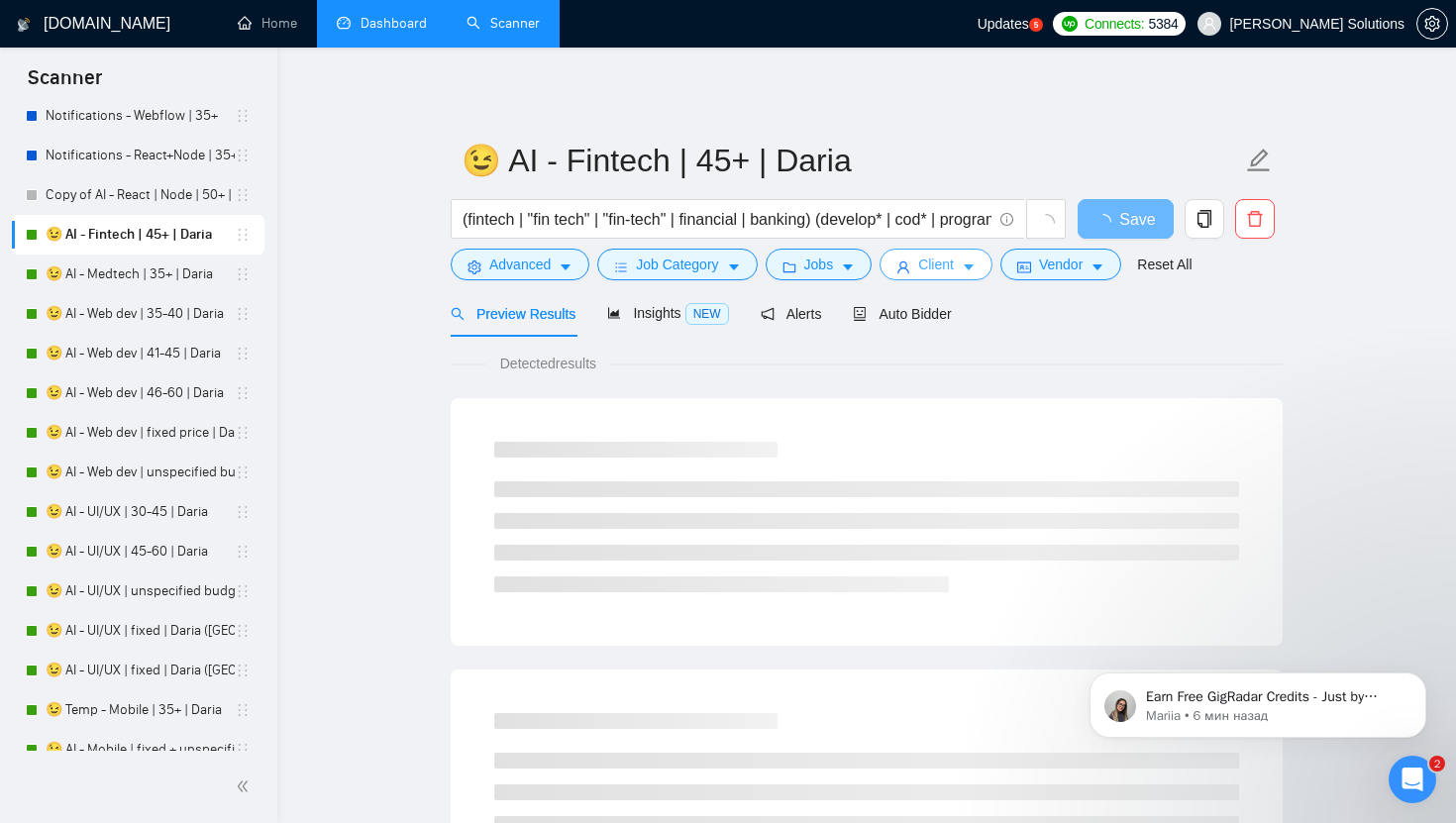 click on "Client" at bounding box center (936, 264) 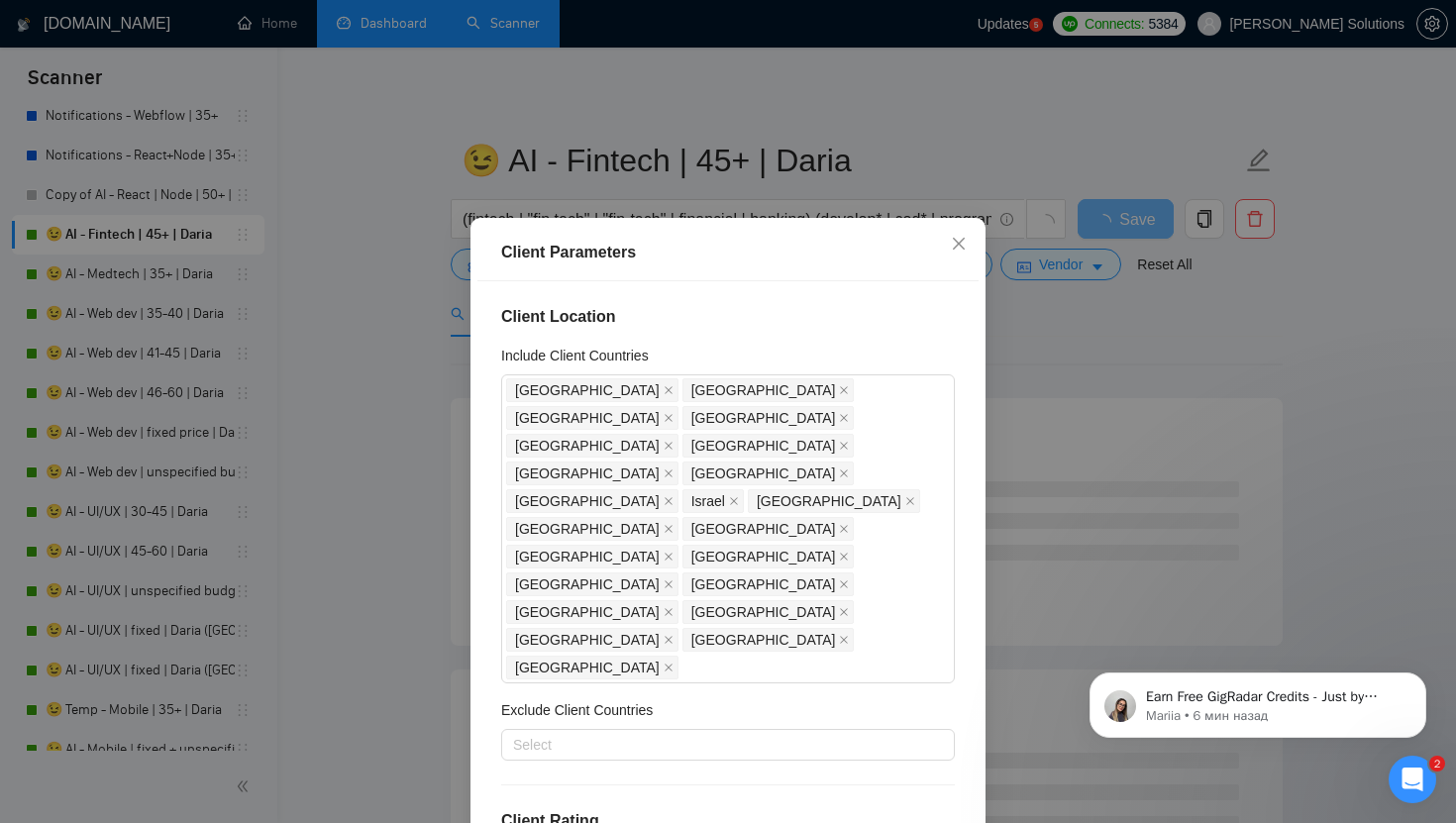 click on "Client Parameters Client Location Include Client Countries [GEOGRAPHIC_DATA] [GEOGRAPHIC_DATA] [GEOGRAPHIC_DATA] [GEOGRAPHIC_DATA] [GEOGRAPHIC_DATA] [GEOGRAPHIC_DATA] [GEOGRAPHIC_DATA] [GEOGRAPHIC_DATA] [GEOGRAPHIC_DATA] [GEOGRAPHIC_DATA] [GEOGRAPHIC_DATA] [GEOGRAPHIC_DATA] [GEOGRAPHIC_DATA] [GEOGRAPHIC_DATA] [GEOGRAPHIC_DATA] [GEOGRAPHIC_DATA] [GEOGRAPHIC_DATA] [GEOGRAPHIC_DATA] [GEOGRAPHIC_DATA] [GEOGRAPHIC_DATA] [GEOGRAPHIC_DATA] [GEOGRAPHIC_DATA]   Exclude Client Countries   Select Client Rating Client Min Average Feedback Include clients with no feedback Client Payment Details Payment Verified Hire Rate Stats   Client Total Spent $ Min - $ Max Client Hire Rate New Mid Rates High Rates Max Rates     Avg Hourly Rate Paid New $ Min - $ Max Include Clients without Sufficient History Client Profile Client Industry New   Any industry Client Company Size Unspecified 1 2 - 9 10 - 99   Enterprise Clients New   Any clients Reset OK" at bounding box center [728, 411] 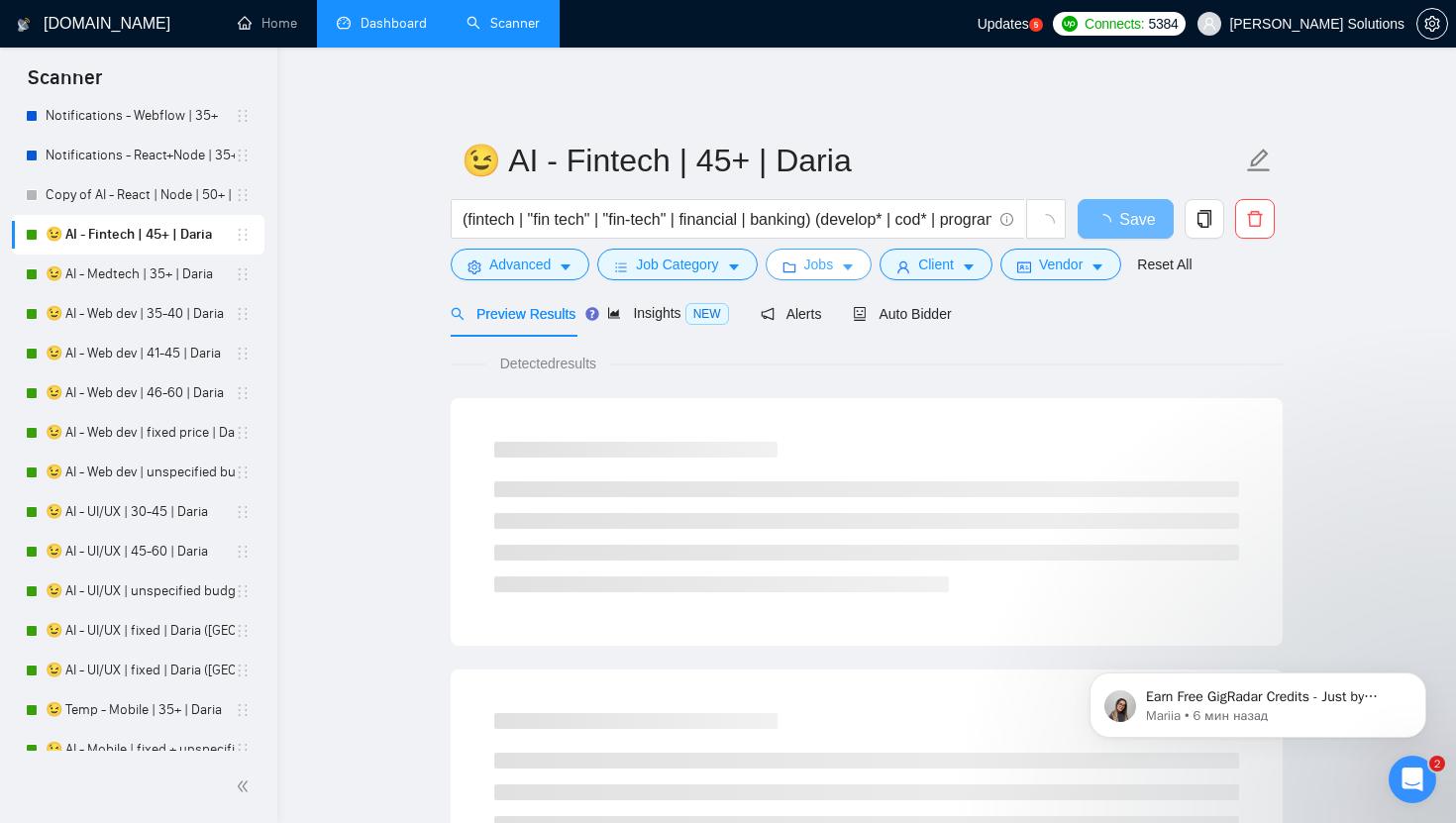 click 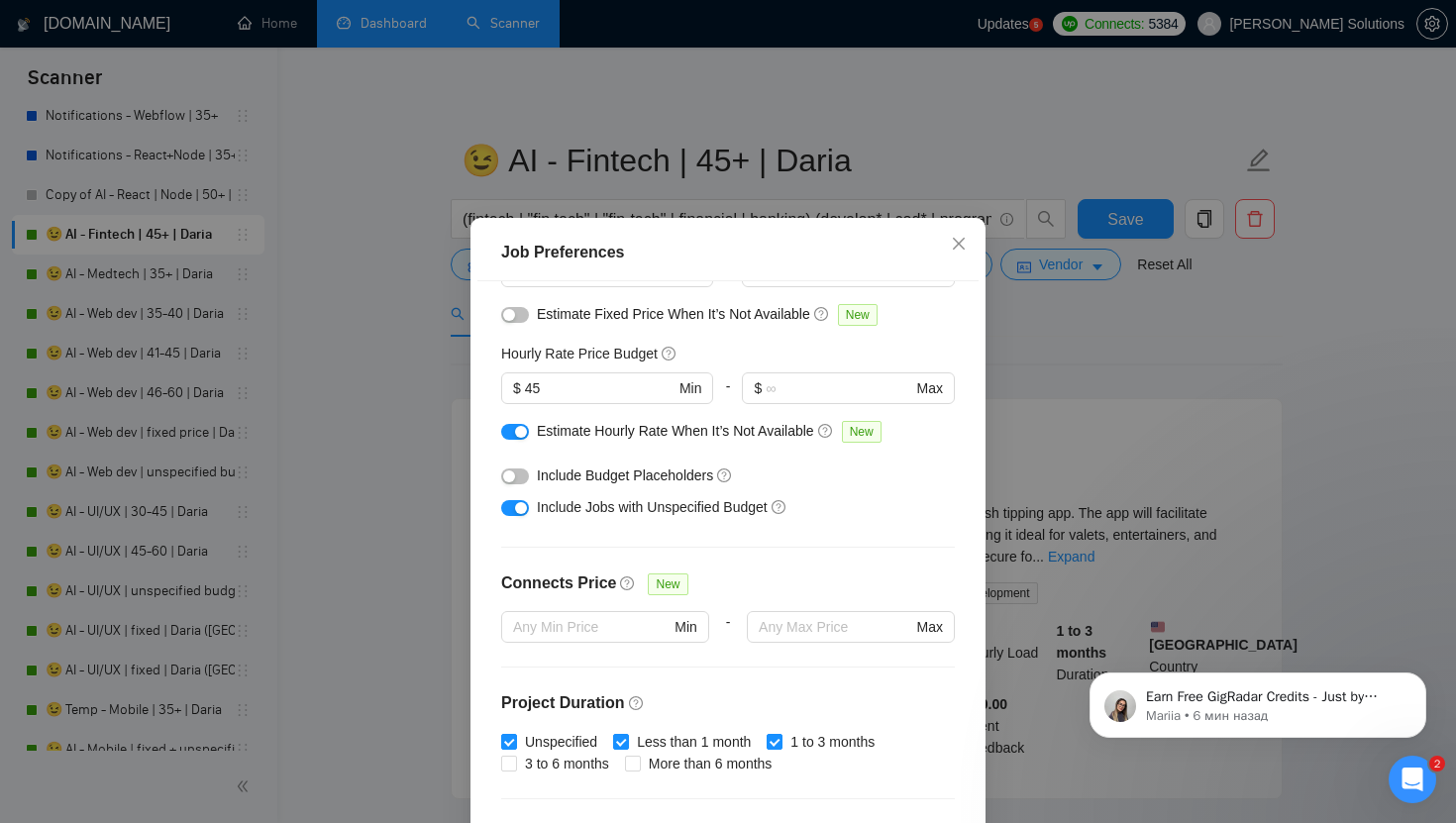 scroll, scrollTop: 0, scrollLeft: 0, axis: both 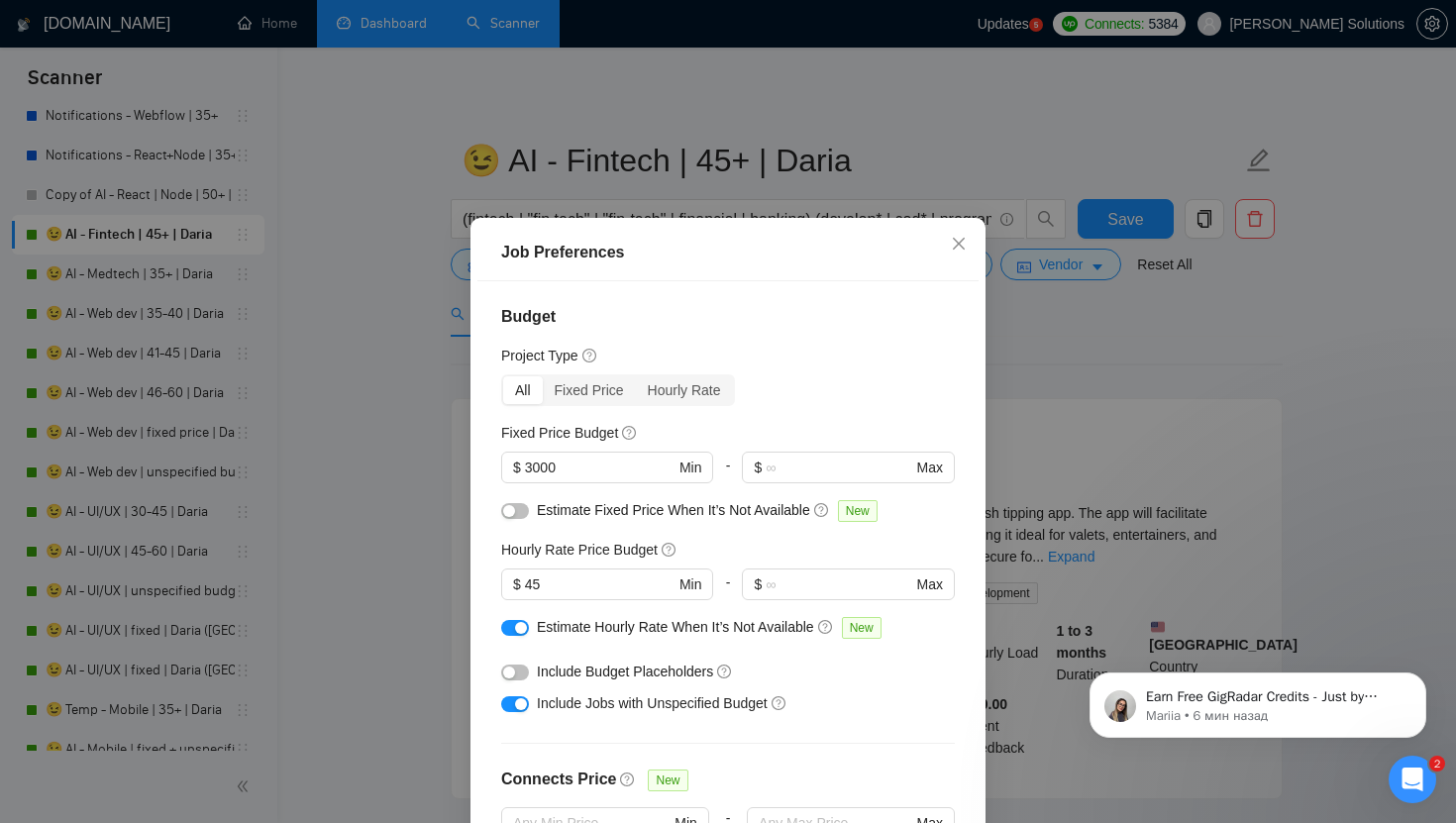 click on "Job Preferences Budget Project Type All Fixed Price Hourly Rate   Fixed Price Budget $ 3000 Min - $ Max Estimate Fixed Price When It’s Not Available New   Hourly Rate Price Budget $ 45 Min - $ Max Estimate Hourly Rate When It’s Not Available New Include Budget Placeholders Include Jobs with Unspecified Budget   Connects Price New Min - Max Project Duration   Unspecified Less than 1 month 1 to 3 months 3 to 6 months More than 6 months Hourly Workload   Unspecified <30 hrs/week >30 hrs/week Hours TBD Unsure Job Posting Questions New   Any posting questions Description Preferences Description Size New   Any description size Reset OK" at bounding box center [728, 411] 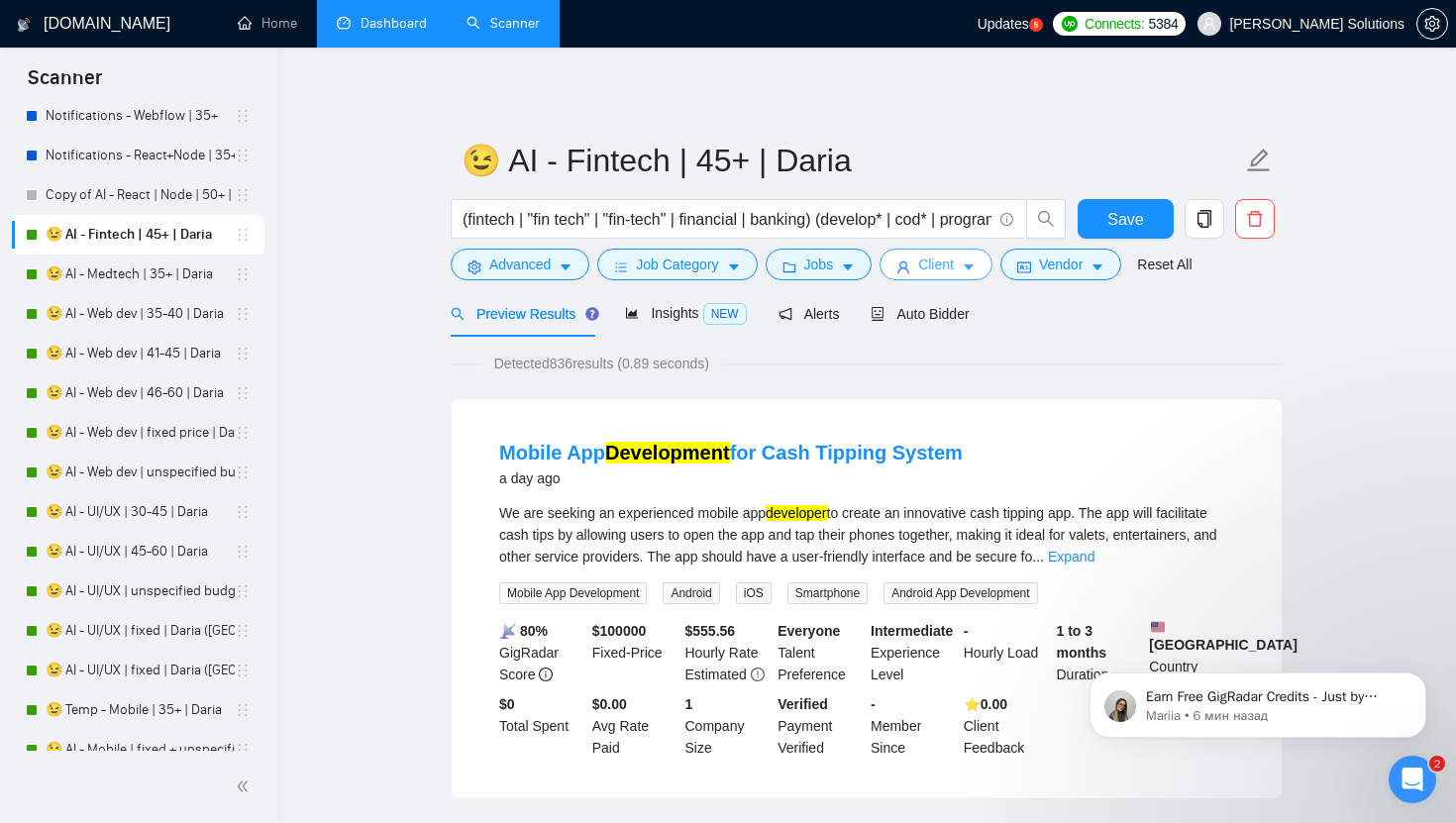click on "Client" at bounding box center [936, 264] 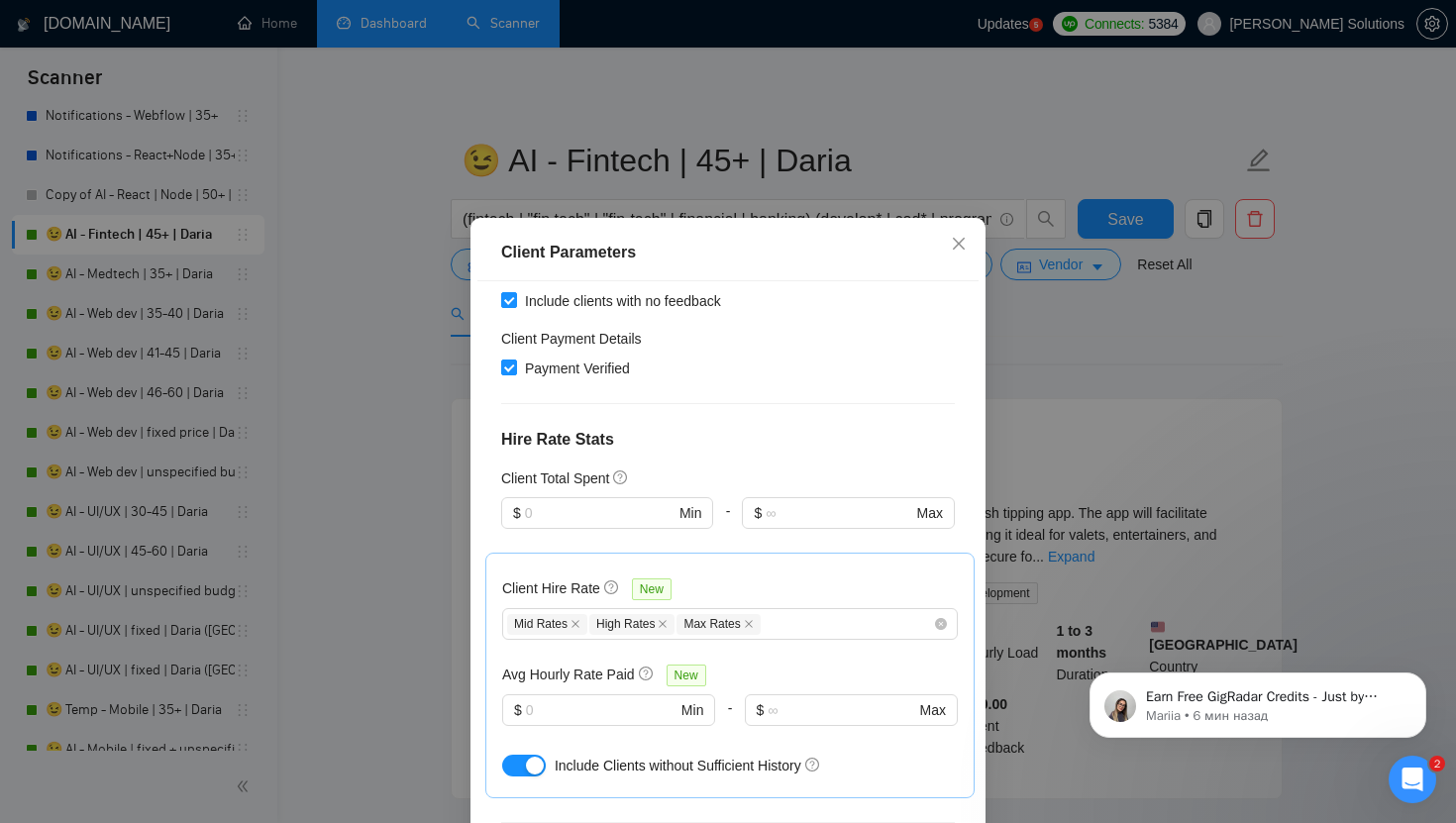 scroll, scrollTop: 609, scrollLeft: 0, axis: vertical 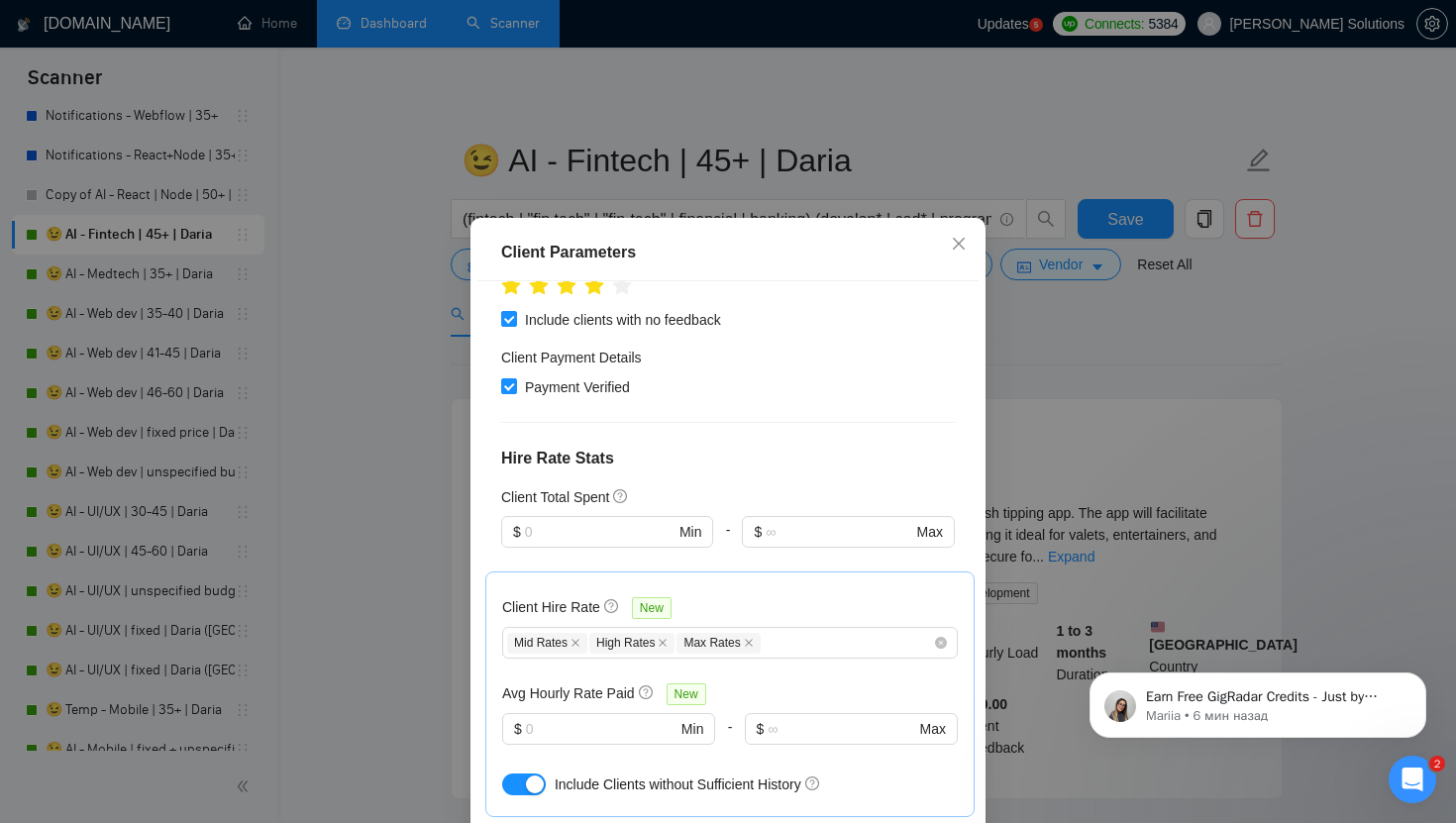 click on "Client Parameters Client Location Include Client Countries [GEOGRAPHIC_DATA] [GEOGRAPHIC_DATA] [GEOGRAPHIC_DATA] [GEOGRAPHIC_DATA] [GEOGRAPHIC_DATA] [GEOGRAPHIC_DATA] [GEOGRAPHIC_DATA] [GEOGRAPHIC_DATA] [GEOGRAPHIC_DATA] [GEOGRAPHIC_DATA] [GEOGRAPHIC_DATA] [GEOGRAPHIC_DATA] [GEOGRAPHIC_DATA] [GEOGRAPHIC_DATA] [GEOGRAPHIC_DATA] [GEOGRAPHIC_DATA] [GEOGRAPHIC_DATA] [GEOGRAPHIC_DATA] [GEOGRAPHIC_DATA] [GEOGRAPHIC_DATA] [GEOGRAPHIC_DATA] [GEOGRAPHIC_DATA]   Exclude Client Countries   Select Client Rating Client Min Average Feedback Include clients with no feedback Client Payment Details Payment Verified Hire Rate Stats   Client Total Spent $ Min - $ Max Client Hire Rate New Mid Rates High Rates Max Rates     Avg Hourly Rate Paid New $ Min - $ Max Include Clients without Sufficient History Client Profile Client Industry New   Any industry Client Company Size Unspecified 1 2 - 9 10 - 99   Enterprise Clients New   Any clients Reset OK" at bounding box center (728, 411) 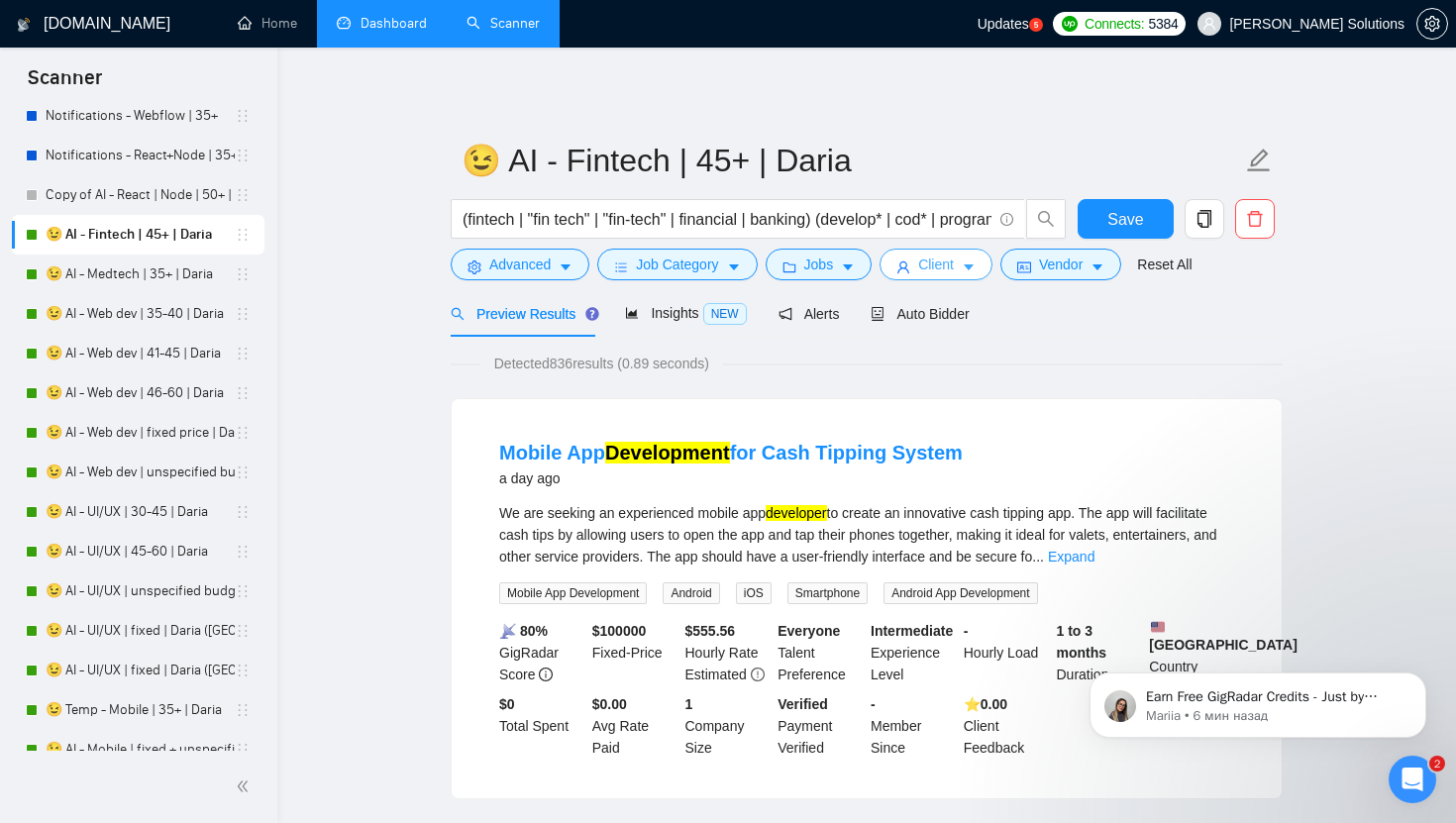 click on "Scanner New Scanner My Scanners 🚫😉 AI - Web dev | 35-40 | Daria  🚫😉 AI - Web dev | 41-45 | Daria  🚫😉 AI - Web dev | 46-60 | Daria  🚫😉 AI - Web dev | fixed price | Daria  🚫😉 AI - Web dev | unspecified budget | Daria  🚫😉 AI - Fintech | 45+ | Daria 🚫🚫😉 AI - Fintech | 45+ | Daria 🚫😉 AI - Medtech | 35+ | Daria 🚫🚫😉 AI - Medtech | 35+ | Daria 🚫😉 AI - UI/UX | 35-45 | Daria 🚫😉 AI - UI/UX | 45-60 | Daria 🚫😉 AI - UI/UX | fixed price | Daria 🚫😉 AI - UI/UX | unspecified budget | Daria 🚫😉 AI - Webflow | 45+ | Daria ❌😉 AI - Webflow | 45+ | Daria 🚫😉 AI - Mobile | 35+ | Daria 🚫😉 AI - Mobile | fixed + unspecified | Daria ❌🍀 AI - UI/UX | 41+ | [GEOGRAPHIC_DATA] ([GEOGRAPHIC_DATA]/[GEOGRAPHIC_DATA]) ❌😉 AI - Mobile | 35+ | Daria ❌😉 AI - UI/UX | fixed price | Daria 🚫🍀 AI - UI/UX | fixed | [PERSON_NAME] ([GEOGRAPHIC_DATA]/[GEOGRAPHIC_DATA]) 🚫🍀 AI - UI/UX | 40+ | [PERSON_NAME] ([GEOGRAPHIC_DATA]/[GEOGRAPHIC_DATA]) 🚫🍀 AI - UI/UX | unspecified | [PERSON_NAME] ([GEOGRAPHIC_DATA]/[GEOGRAPHIC_DATA]) ✖️ 😉 Frontend Daria" at bounding box center (728, 411) 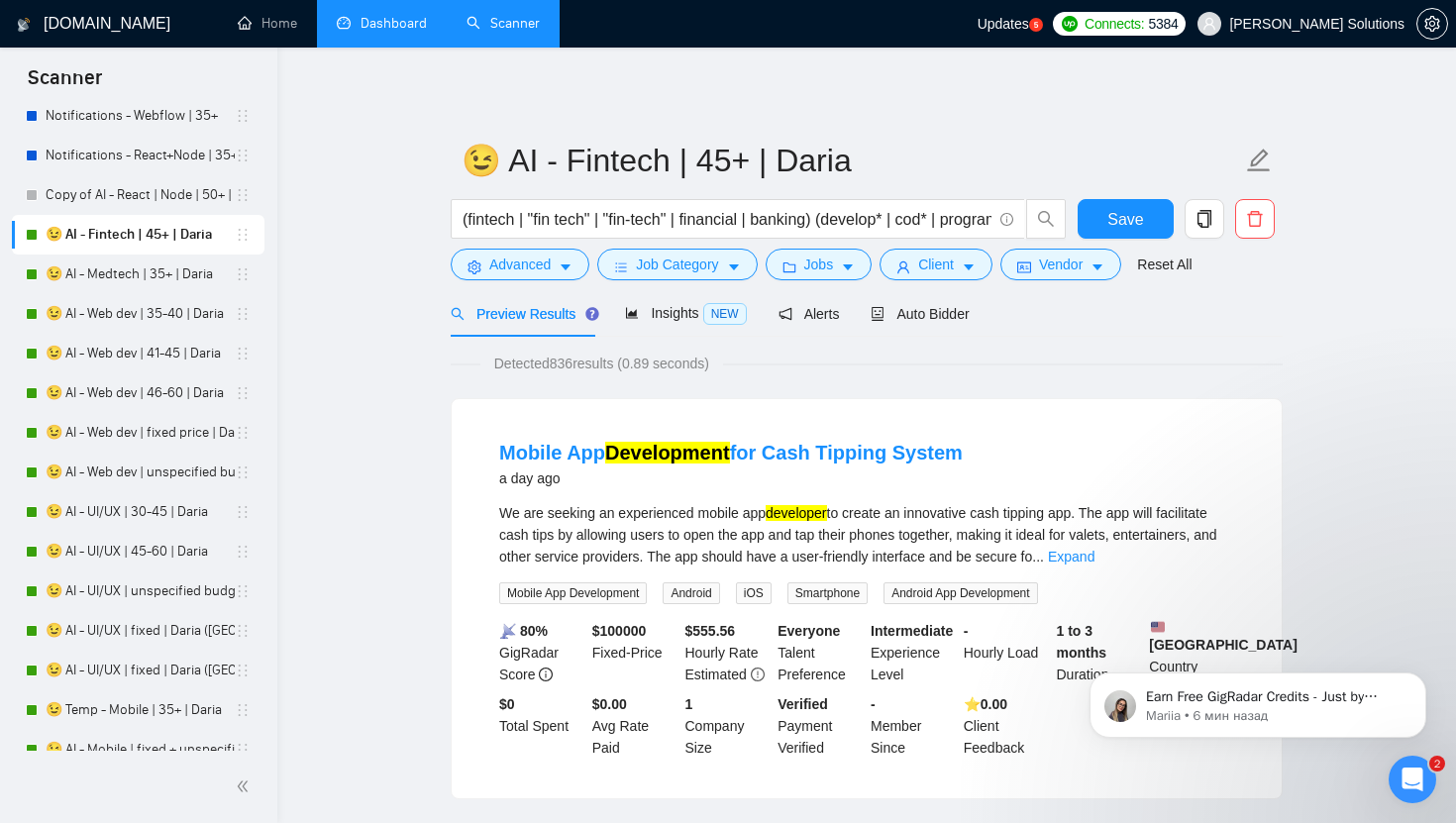 click on "😉 AI - Medtech | 35+ | Daria" at bounding box center [140, 274] 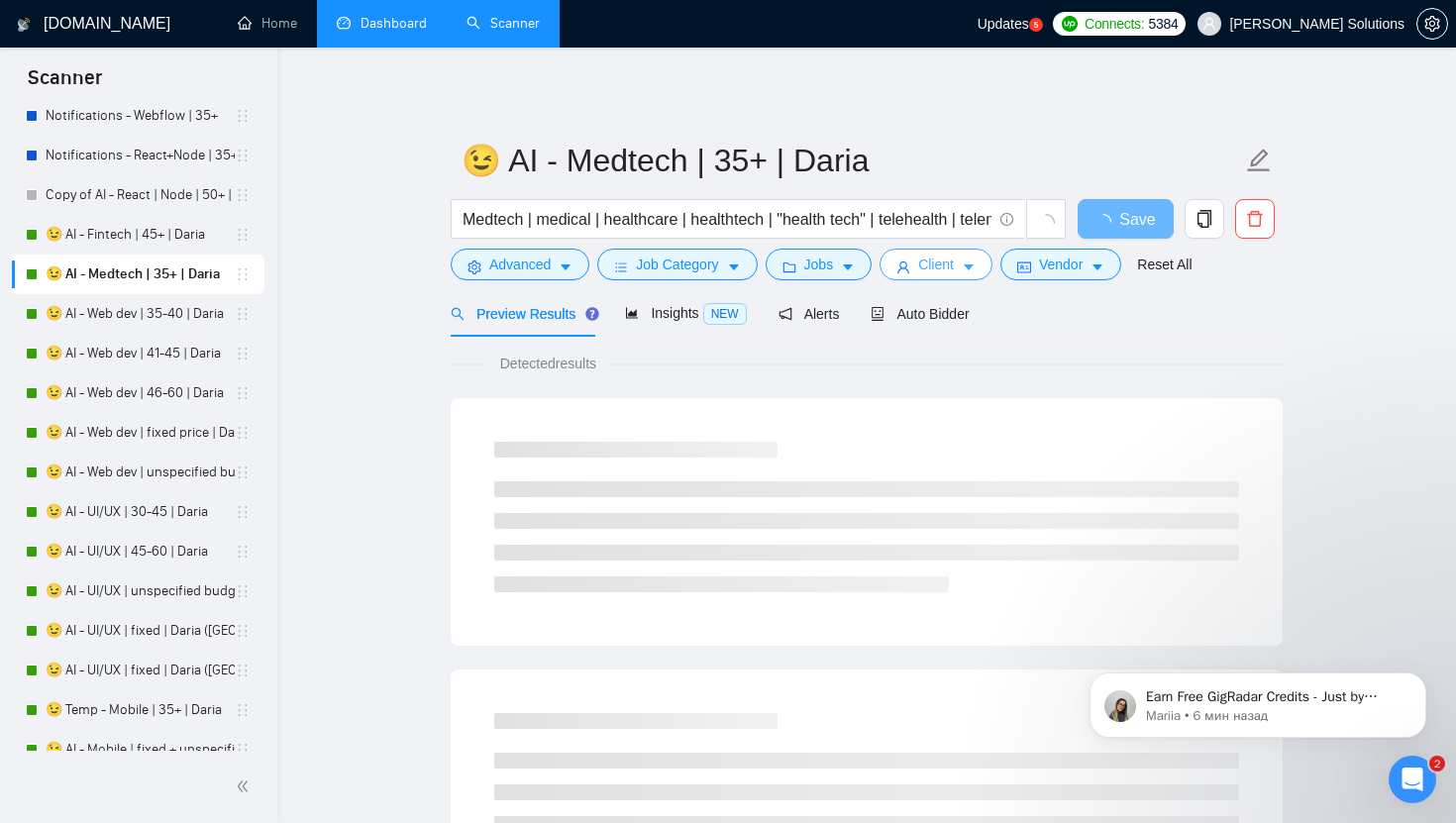 click on "Client" at bounding box center (936, 264) 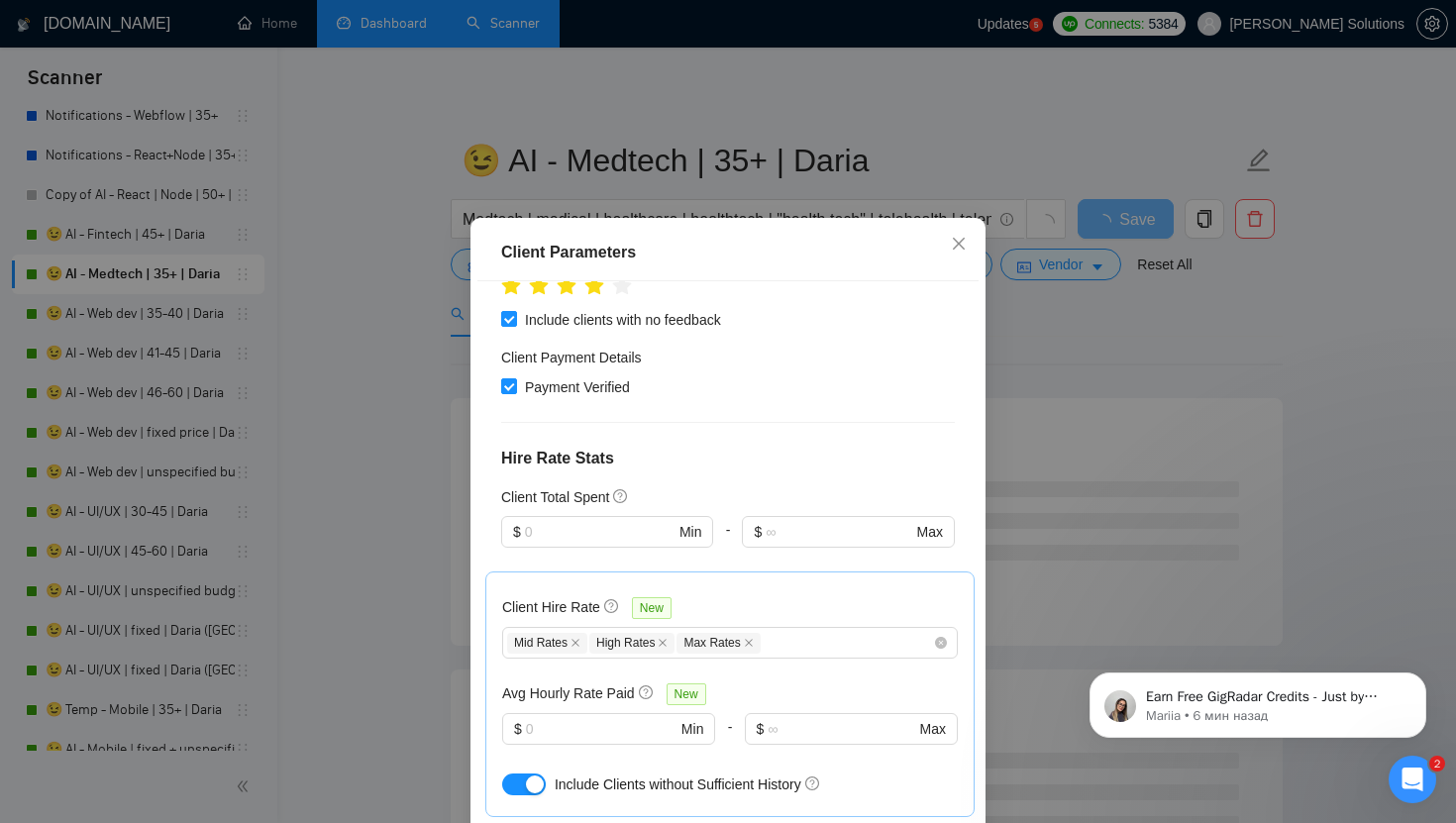 scroll, scrollTop: 668, scrollLeft: 0, axis: vertical 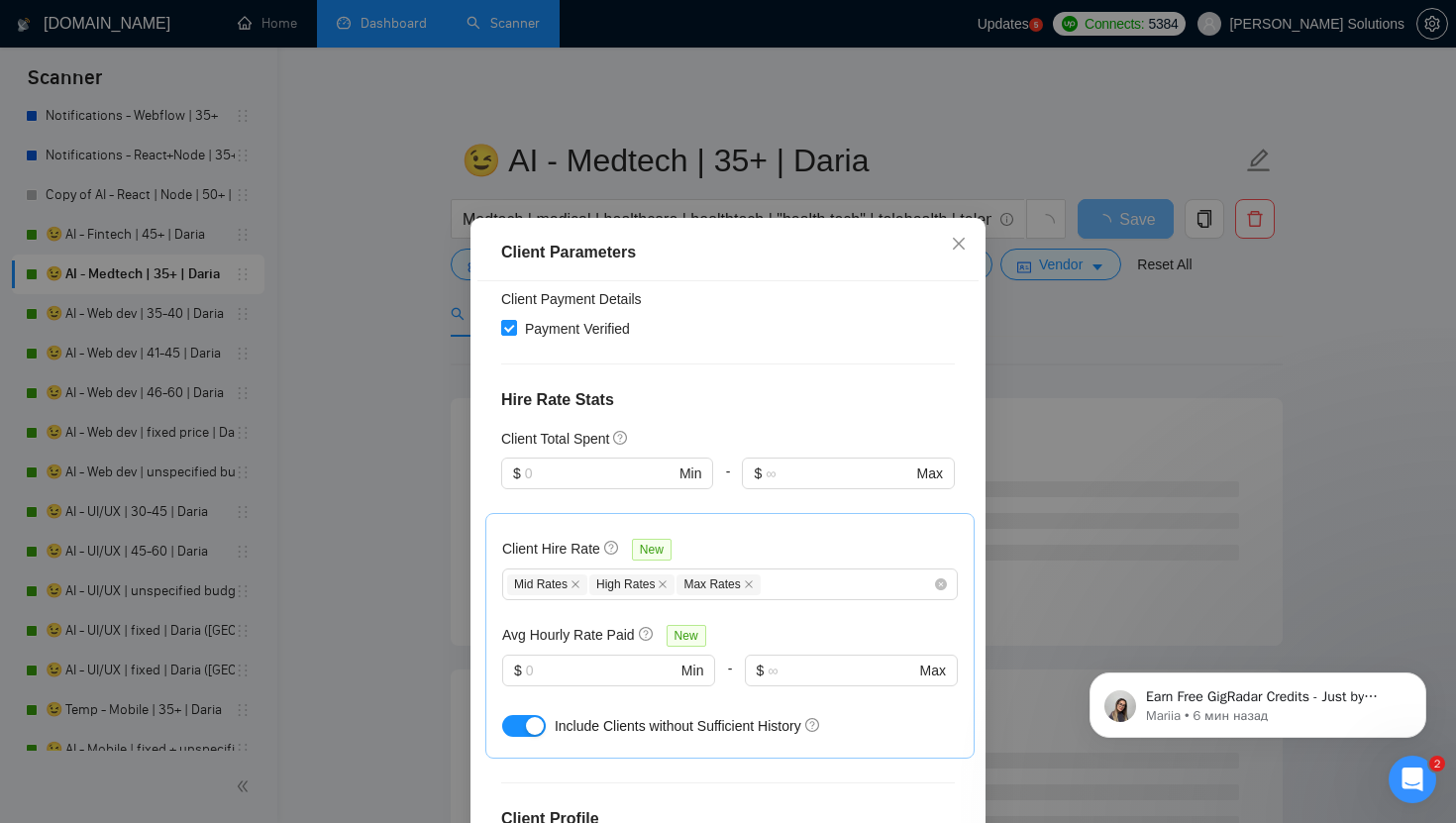 click on "Client Parameters Client Location Include Client Countries [GEOGRAPHIC_DATA] [GEOGRAPHIC_DATA] [GEOGRAPHIC_DATA] [GEOGRAPHIC_DATA] [GEOGRAPHIC_DATA] [GEOGRAPHIC_DATA] [GEOGRAPHIC_DATA] [GEOGRAPHIC_DATA] [GEOGRAPHIC_DATA] [GEOGRAPHIC_DATA] [GEOGRAPHIC_DATA] [GEOGRAPHIC_DATA] [GEOGRAPHIC_DATA] [GEOGRAPHIC_DATA] [GEOGRAPHIC_DATA] [GEOGRAPHIC_DATA] [GEOGRAPHIC_DATA] [GEOGRAPHIC_DATA] [GEOGRAPHIC_DATA] [GEOGRAPHIC_DATA] [GEOGRAPHIC_DATA] [GEOGRAPHIC_DATA] [GEOGRAPHIC_DATA]   Exclude Client Countries   Select Client Rating Client Min Average Feedback Include clients with no feedback Client Payment Details Payment Verified Hire Rate Stats   Client Total Spent $ Min - $ Max Client Hire Rate New Mid Rates High Rates Max Rates     Avg Hourly Rate Paid New $ Min - $ Max Include Clients without Sufficient History Client Profile Client Industry New   Any industry Client Company Size 10 - 99 2 - 9 Unspecified 1   Enterprise Clients New   Any clients Reset OK" at bounding box center [728, 411] 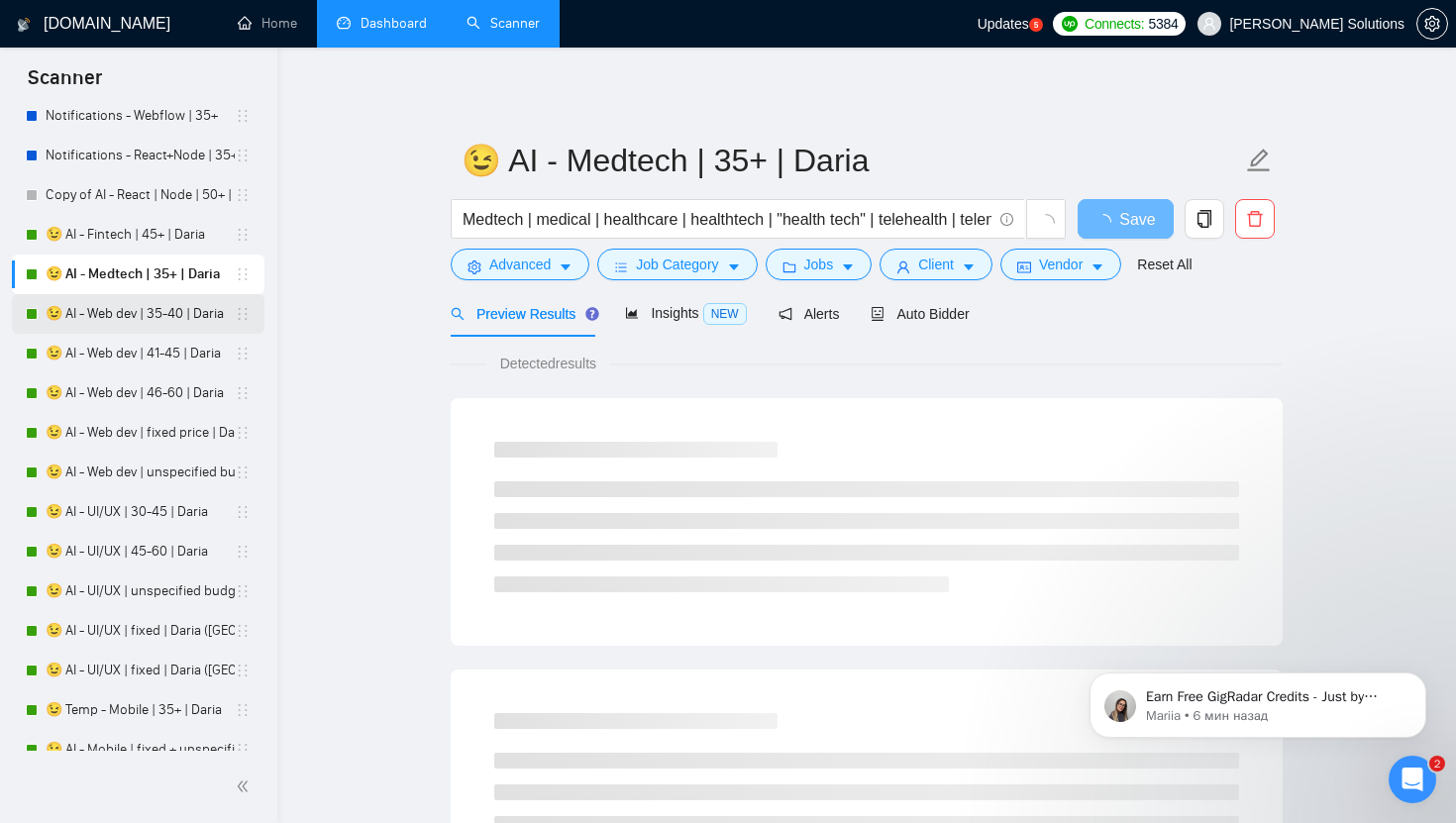 click on "😉 AI - Web dev | 35-40 | Daria" at bounding box center (140, 314) 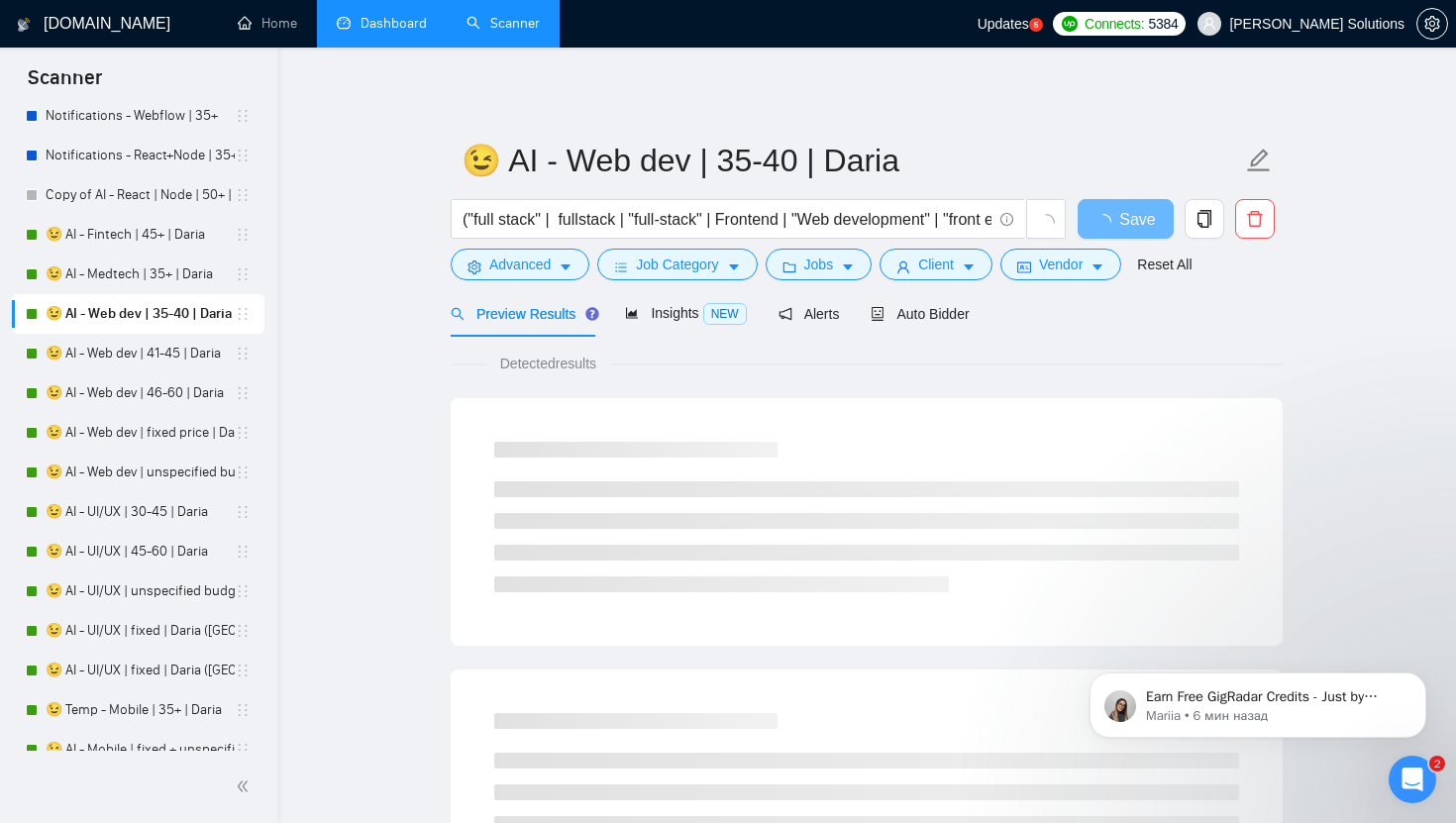 click on "😉 AI - Web dev | 35-40 | Daria" at bounding box center (140, 314) 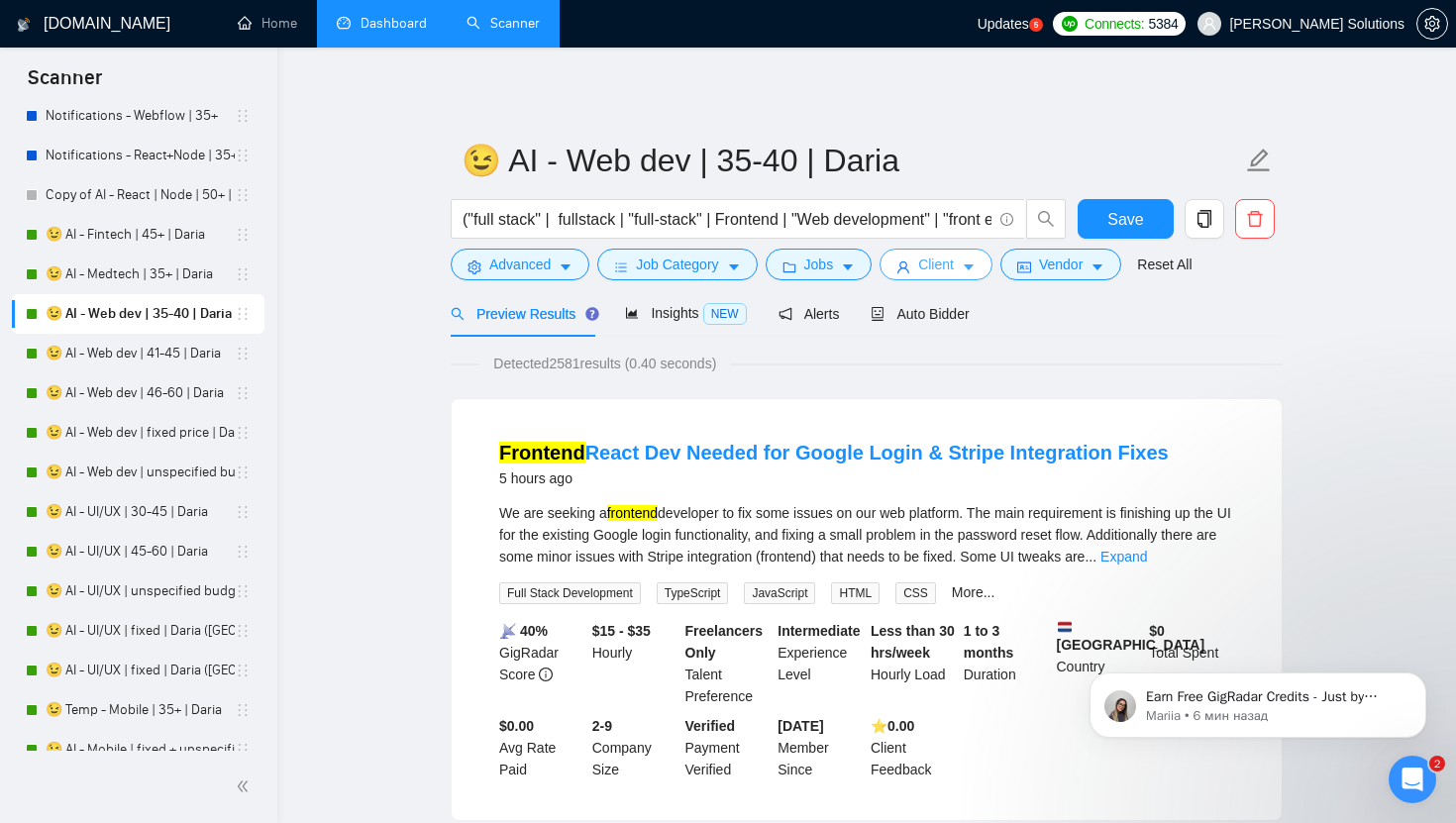 click on "Client" at bounding box center (936, 264) 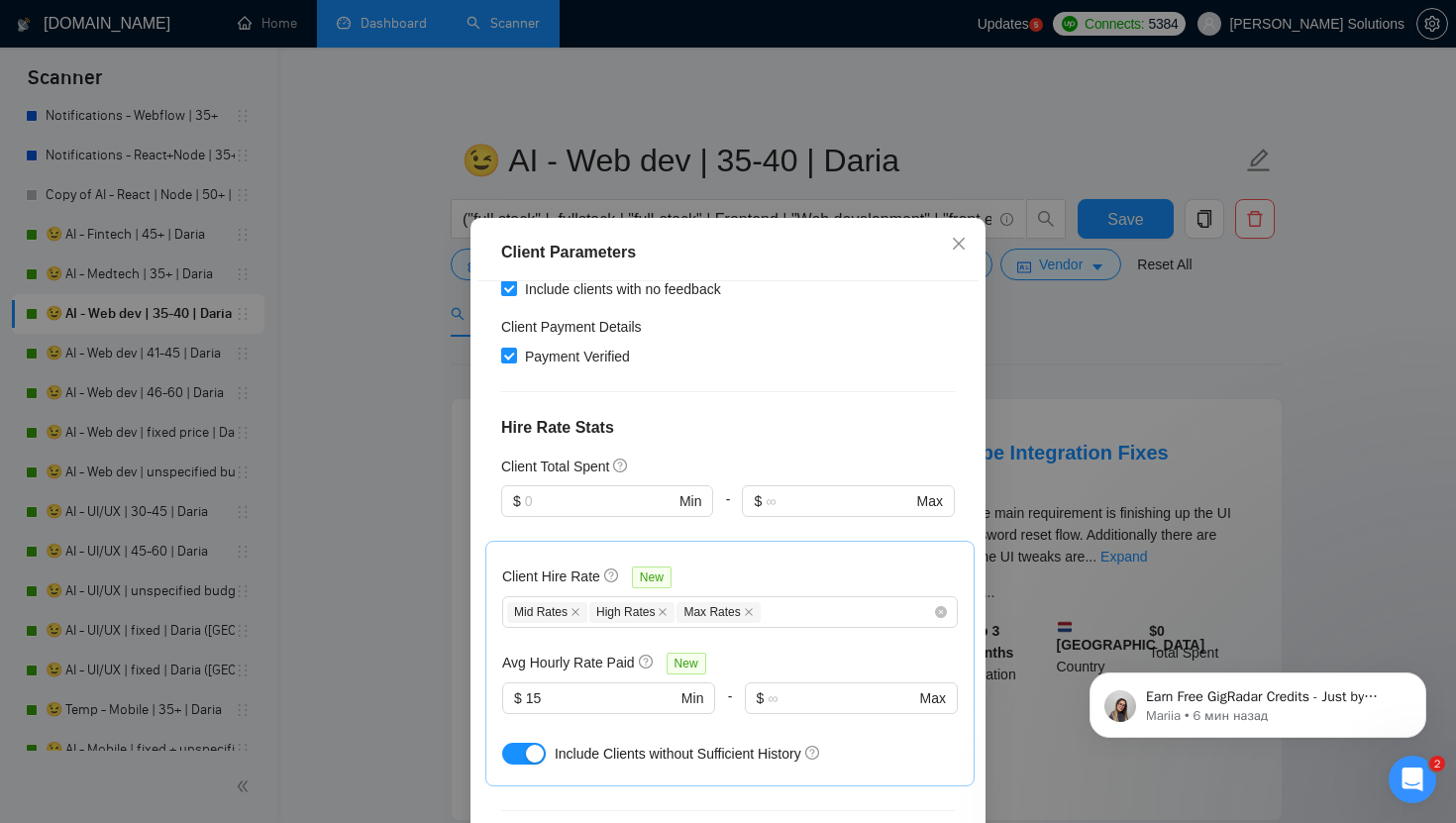 scroll, scrollTop: 739, scrollLeft: 0, axis: vertical 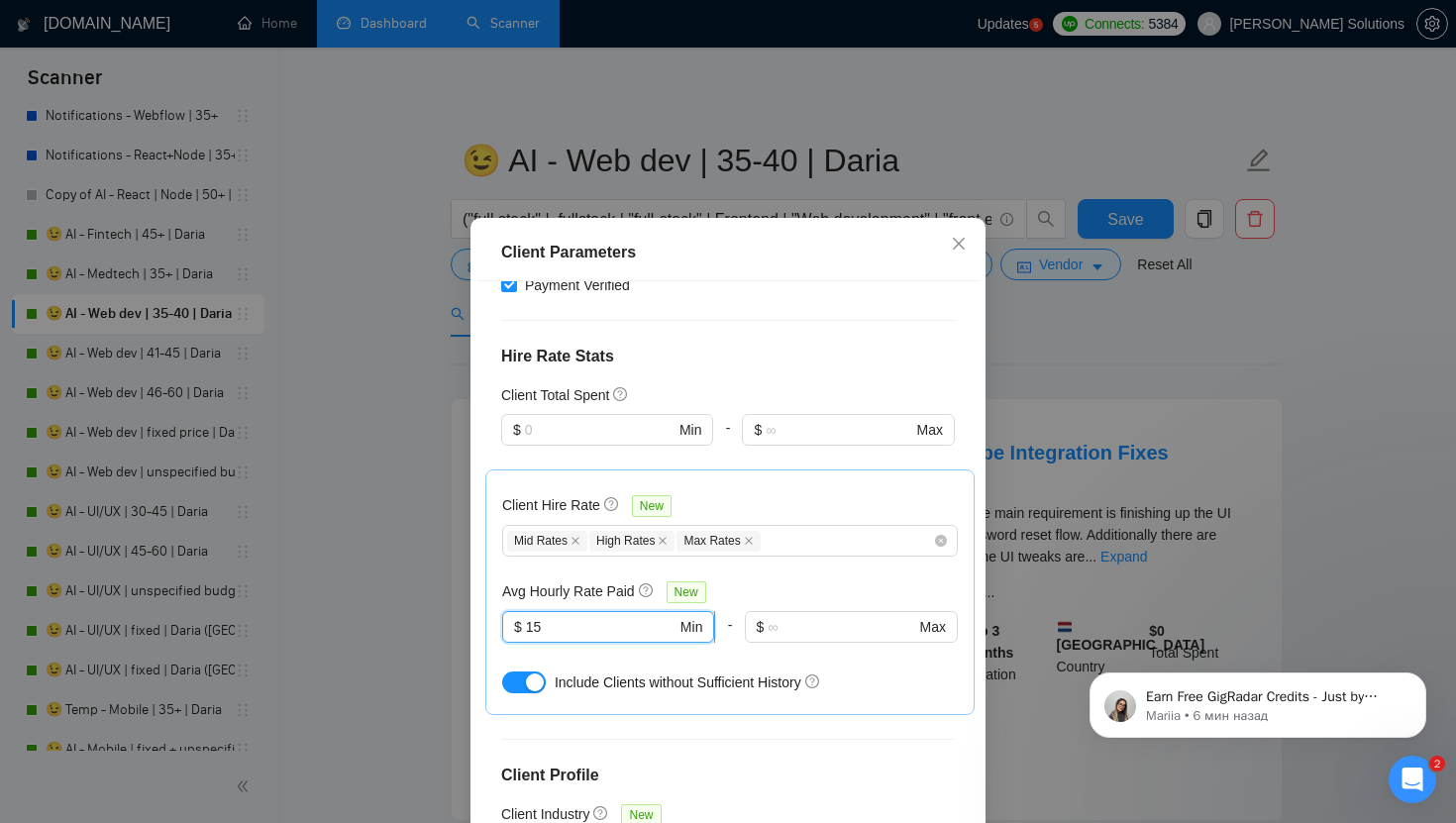 click on "15" at bounding box center [601, 627] 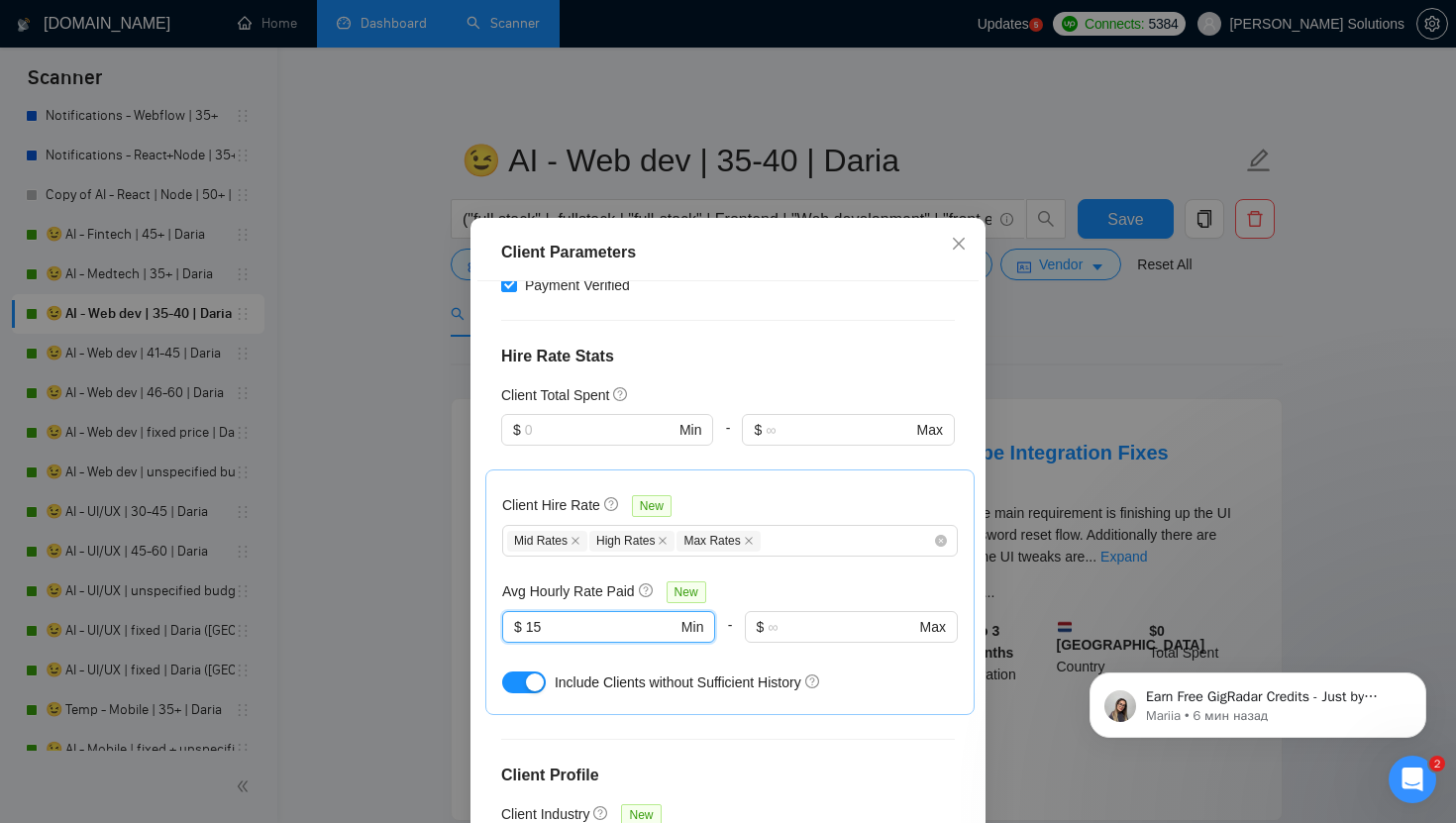 click on "Client Parameters Client Location Include Client Countries [GEOGRAPHIC_DATA] [GEOGRAPHIC_DATA] [GEOGRAPHIC_DATA] [GEOGRAPHIC_DATA] [GEOGRAPHIC_DATA] [GEOGRAPHIC_DATA] [GEOGRAPHIC_DATA] [GEOGRAPHIC_DATA] [GEOGRAPHIC_DATA] [GEOGRAPHIC_DATA] [GEOGRAPHIC_DATA] [GEOGRAPHIC_DATA] [GEOGRAPHIC_DATA] [GEOGRAPHIC_DATA] [GEOGRAPHIC_DATA] [GEOGRAPHIC_DATA] [GEOGRAPHIC_DATA] [GEOGRAPHIC_DATA] [GEOGRAPHIC_DATA] [GEOGRAPHIC_DATA] [GEOGRAPHIC_DATA] [GEOGRAPHIC_DATA] [GEOGRAPHIC_DATA] [GEOGRAPHIC_DATA]   Exclude Client Countries   Select Client Rating Client Min Average Feedback Include clients with no feedback Client Payment Details Payment Verified Hire Rate Stats   Client Total Spent $ Min - $ Max Client Hire Rate New Mid Rates High Rates Max Rates     Avg Hourly Rate Paid New 15 $ 15 Min - $ Max Include Clients without Sufficient History Client Profile Client Industry New   Any industry Client Company Size Unspecified 1 2 - 9 10 - 99   Enterprise Clients New   Any clients Reset OK" at bounding box center [728, 411] 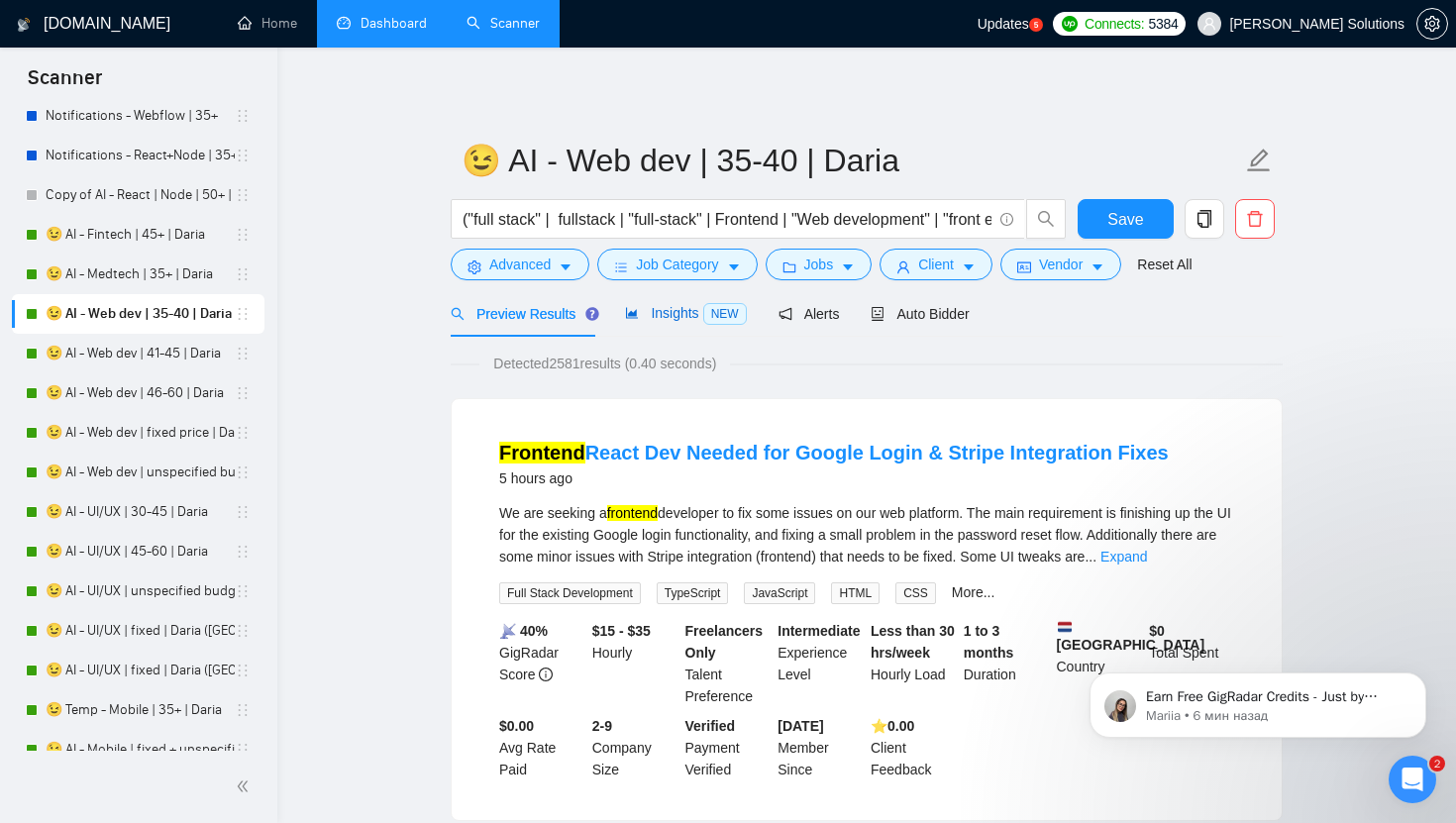 click 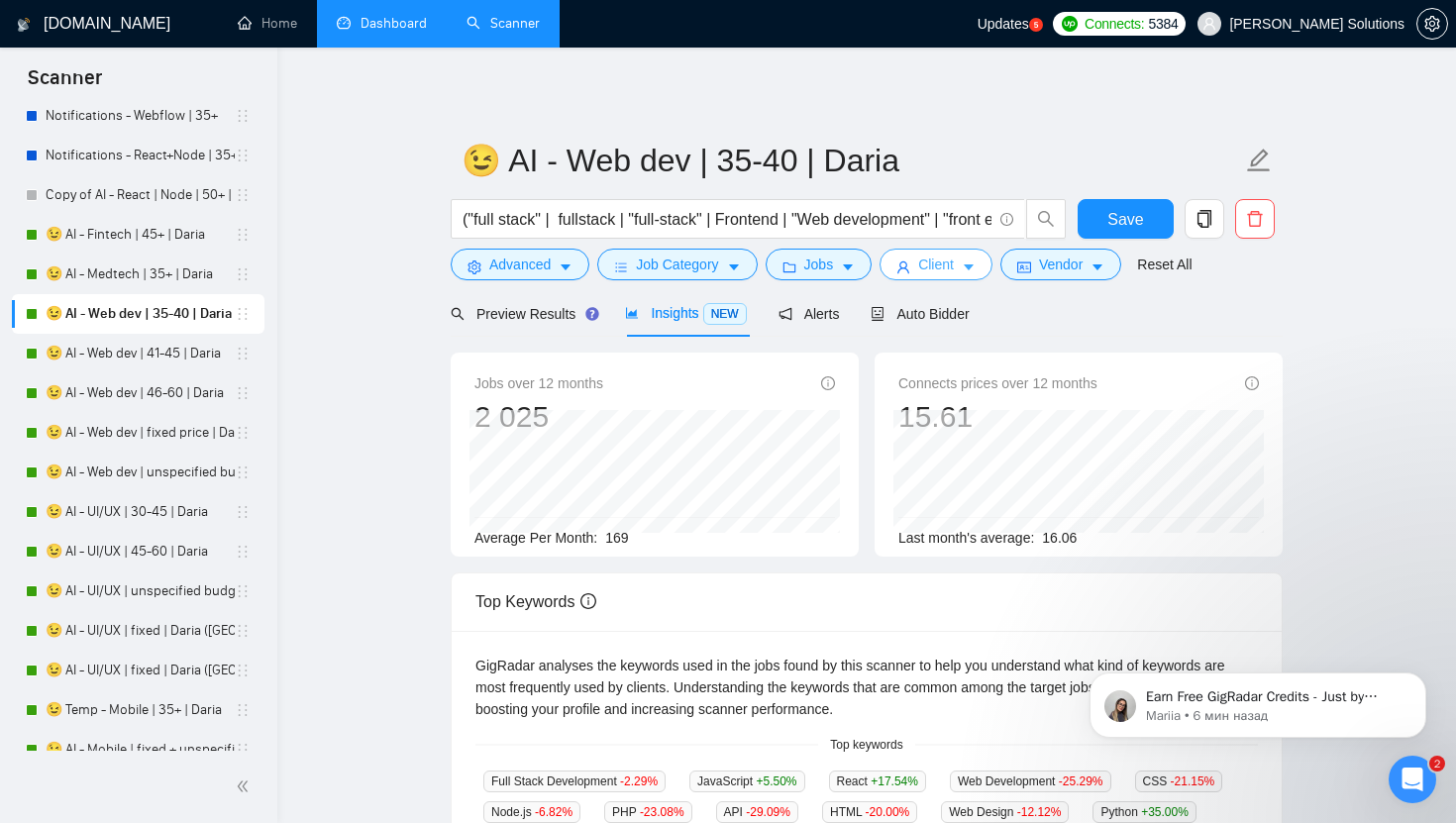 click on "Client" at bounding box center (936, 264) 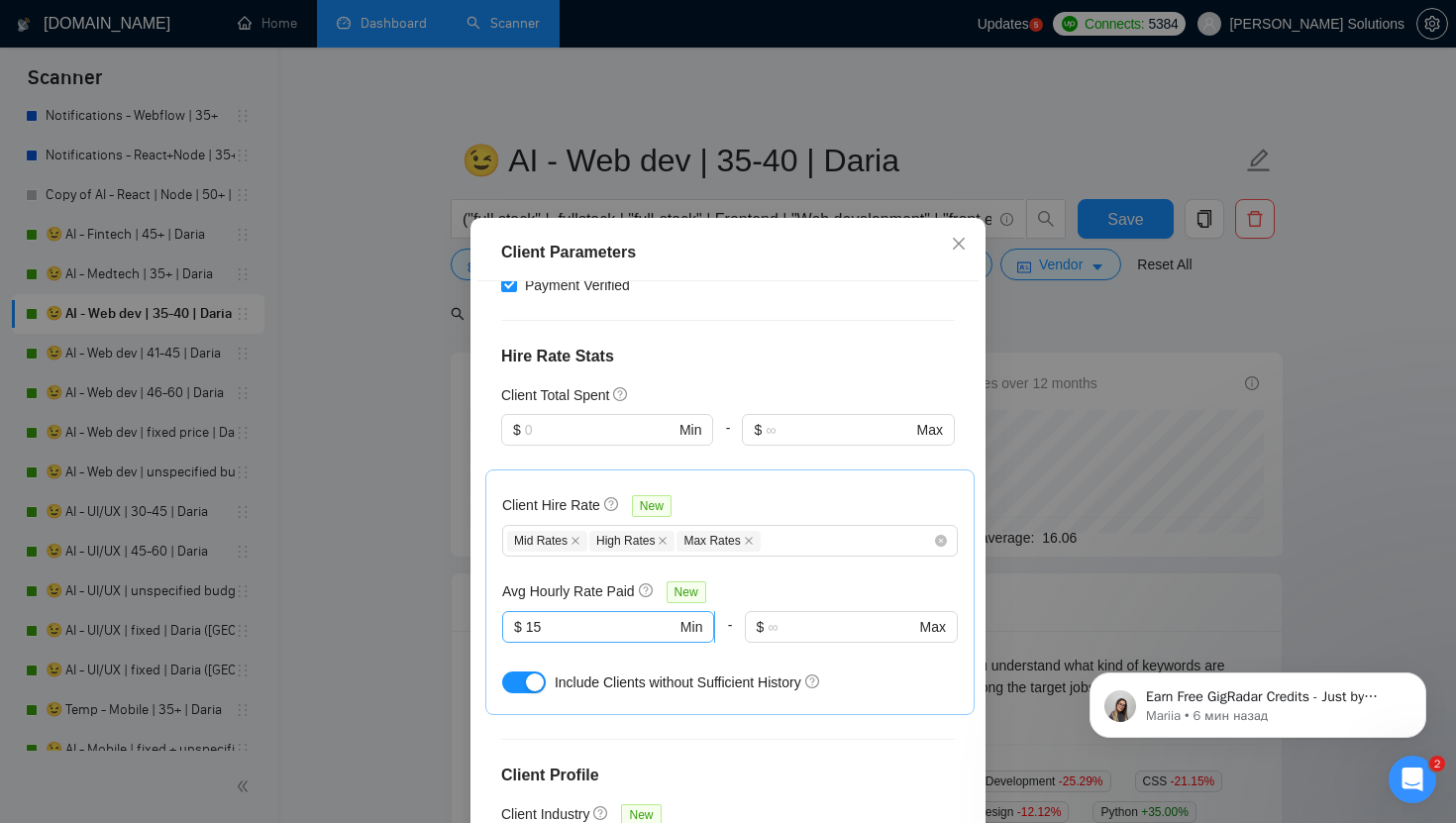 click on "15" at bounding box center [601, 627] 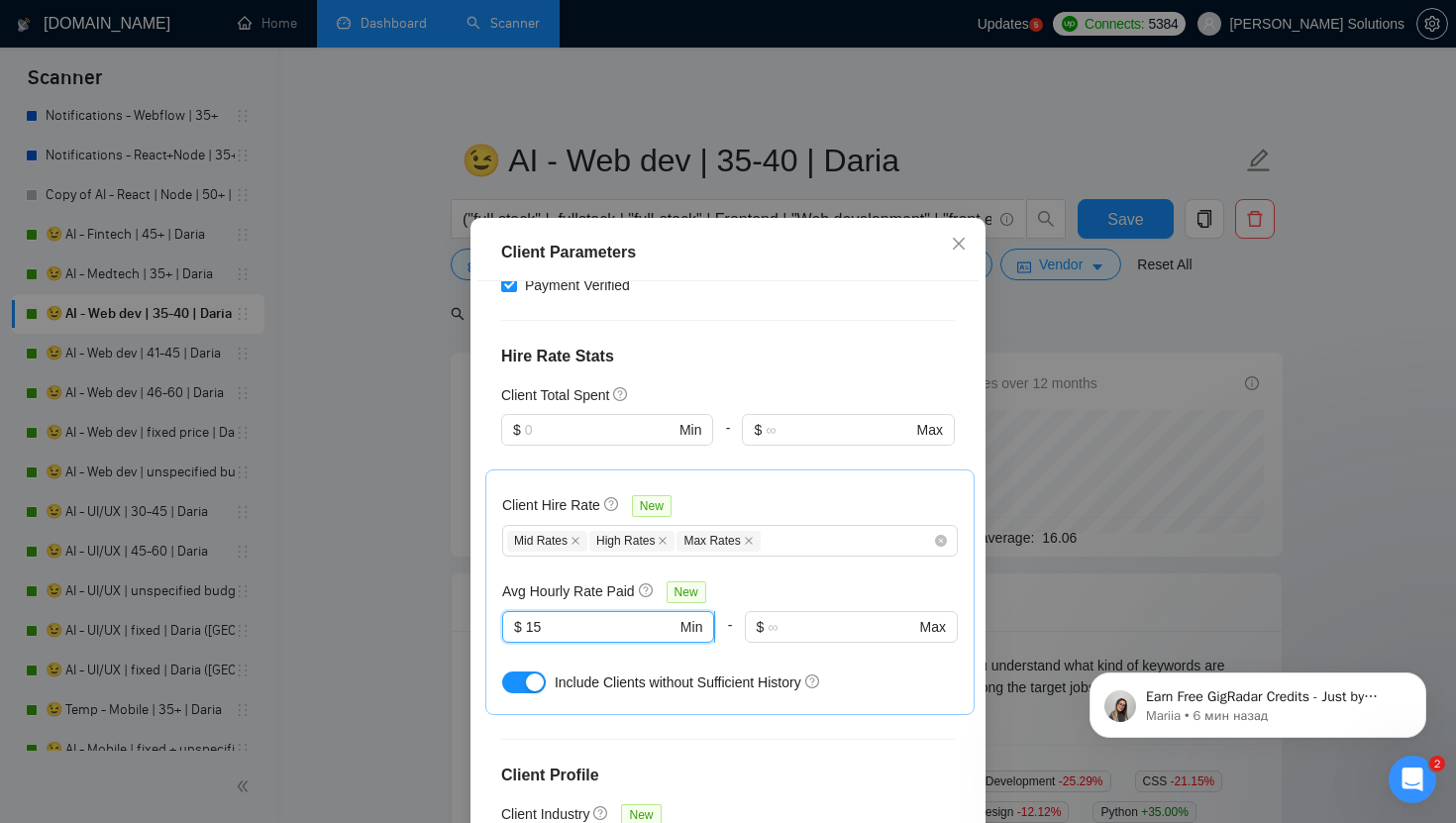 click on "15" at bounding box center [601, 627] 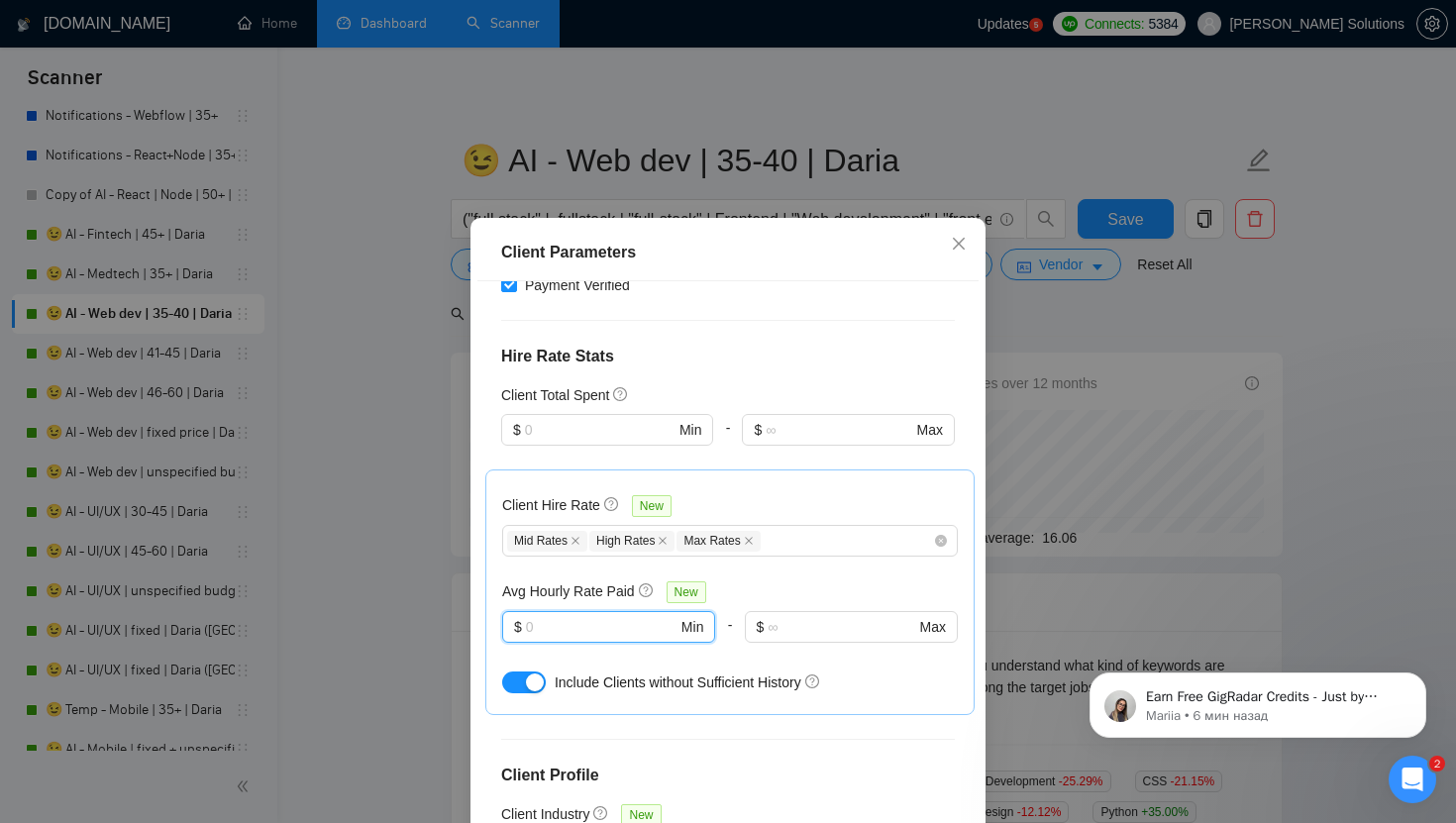 type 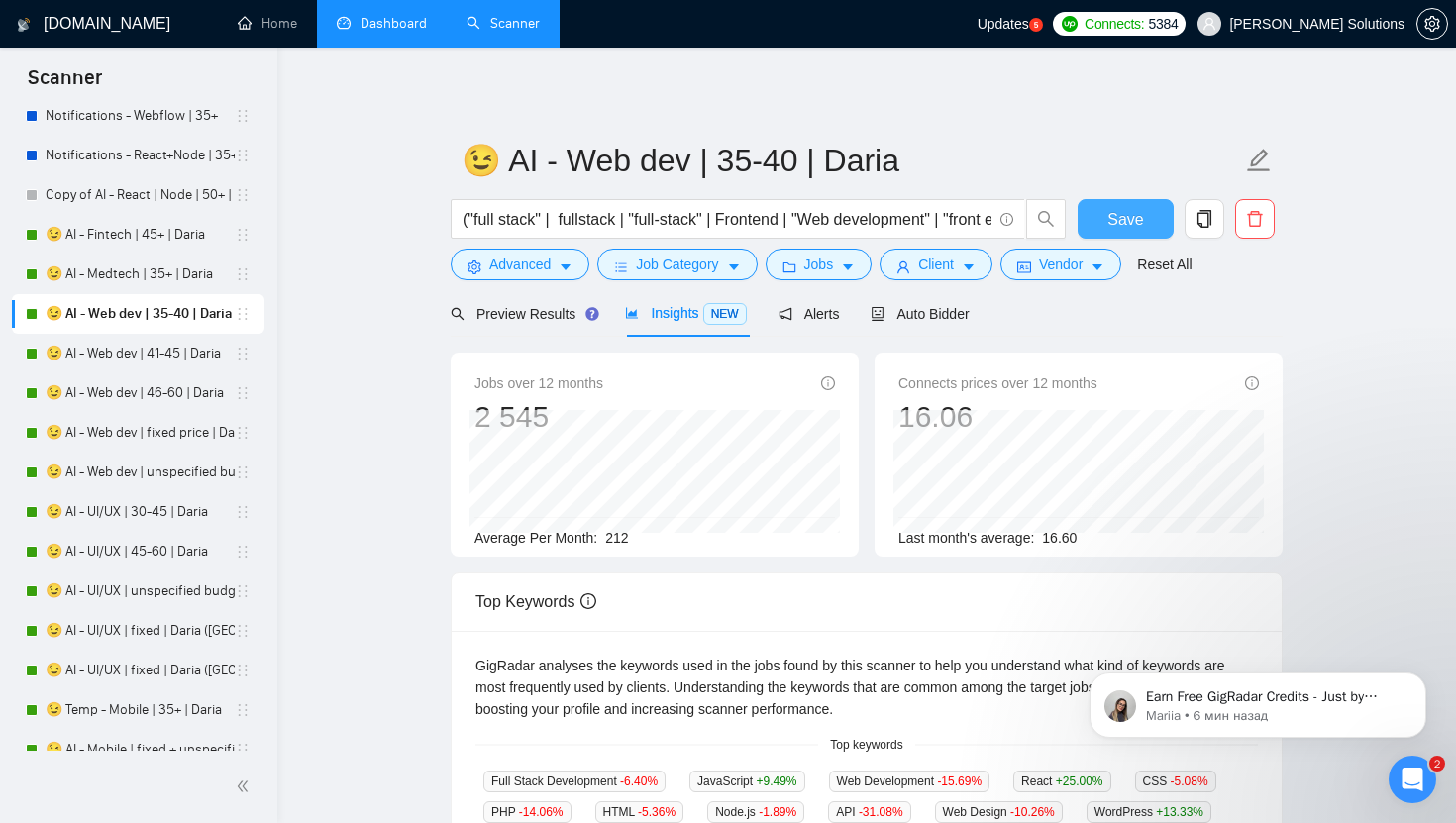 click on "Save" at bounding box center (1125, 219) 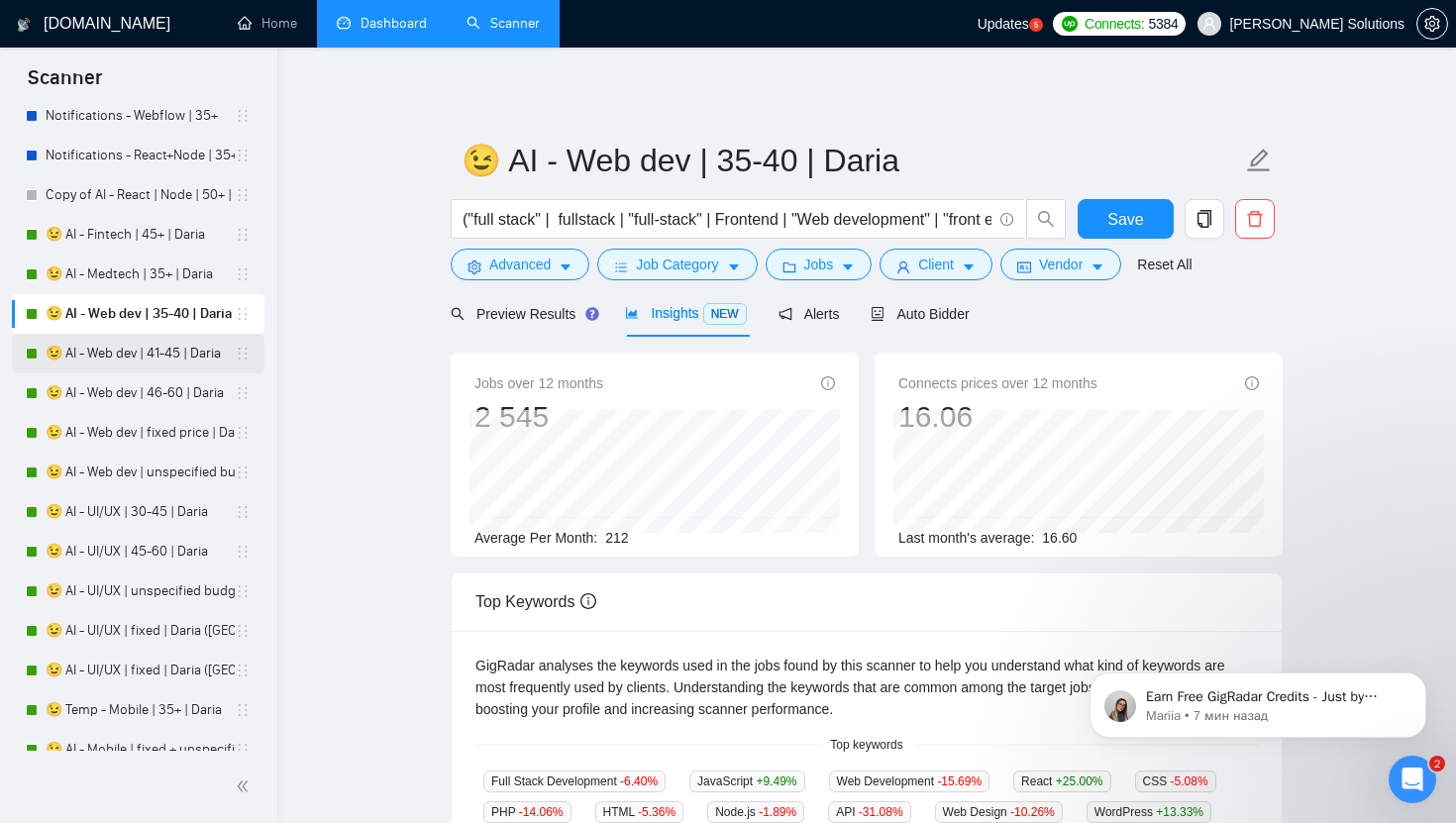 click on "😉 AI - Web dev | 41-45 | Daria" at bounding box center [140, 354] 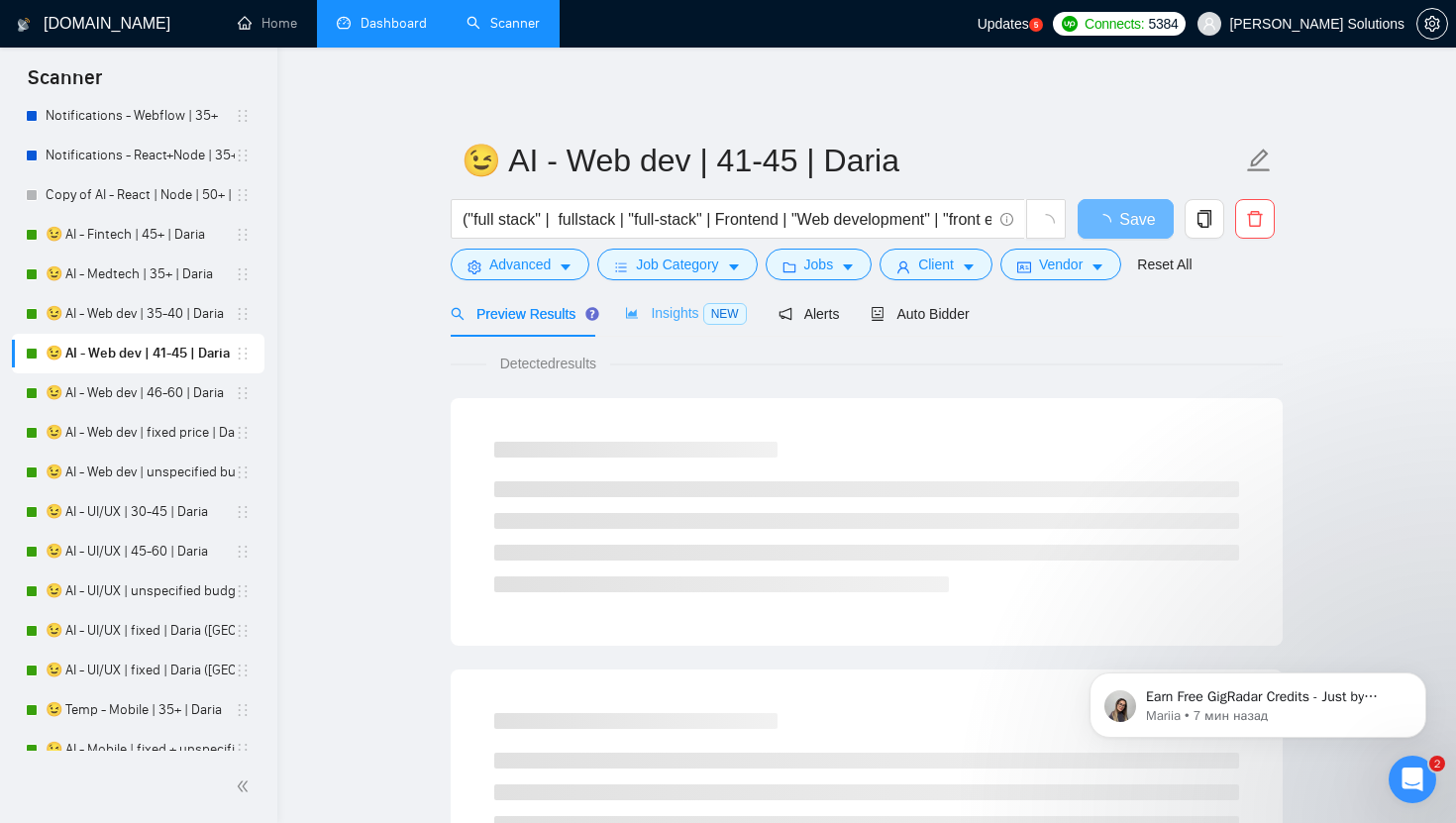 click on "Insights NEW" at bounding box center [685, 313] 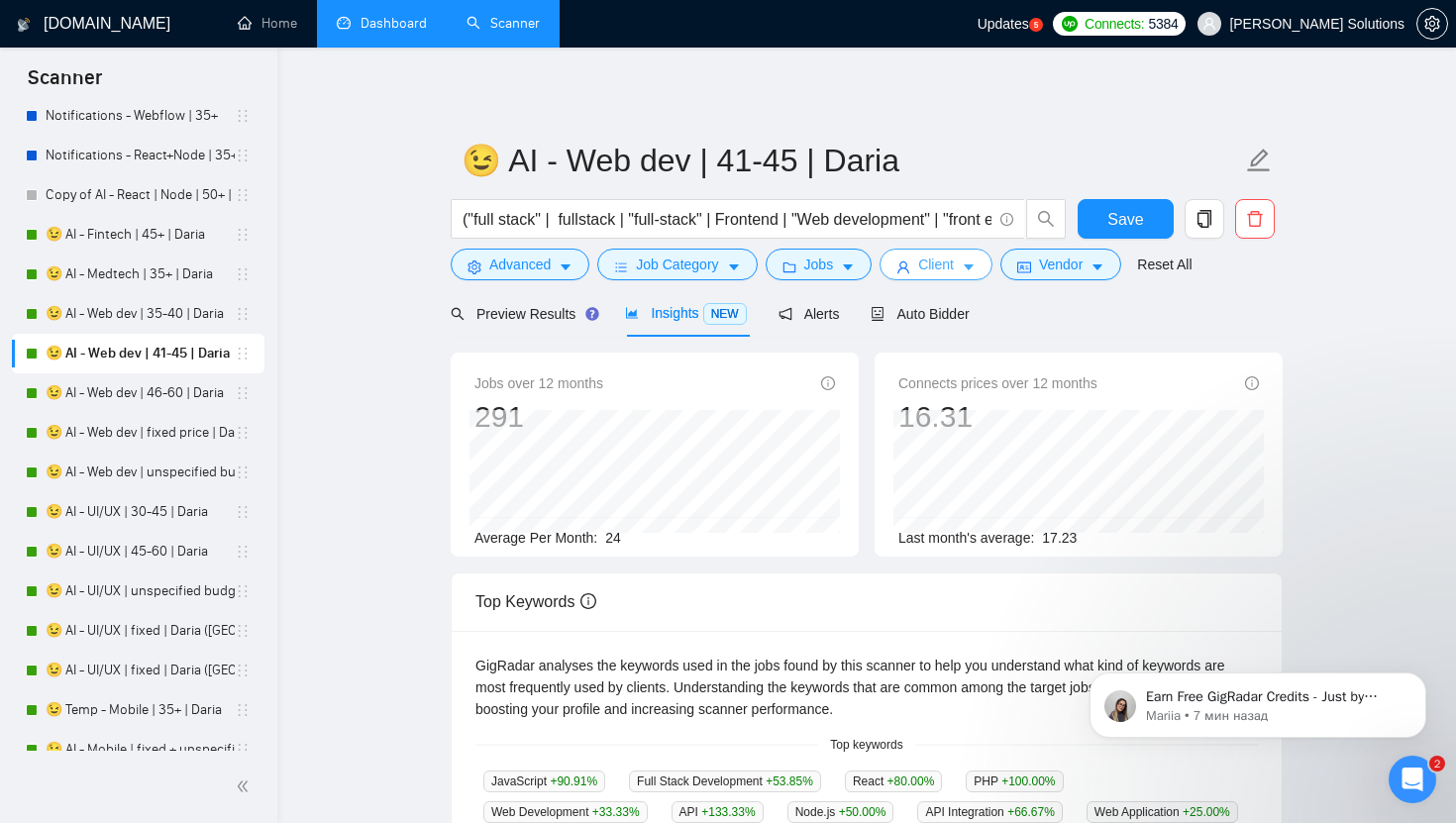 click on "Client" at bounding box center [936, 264] 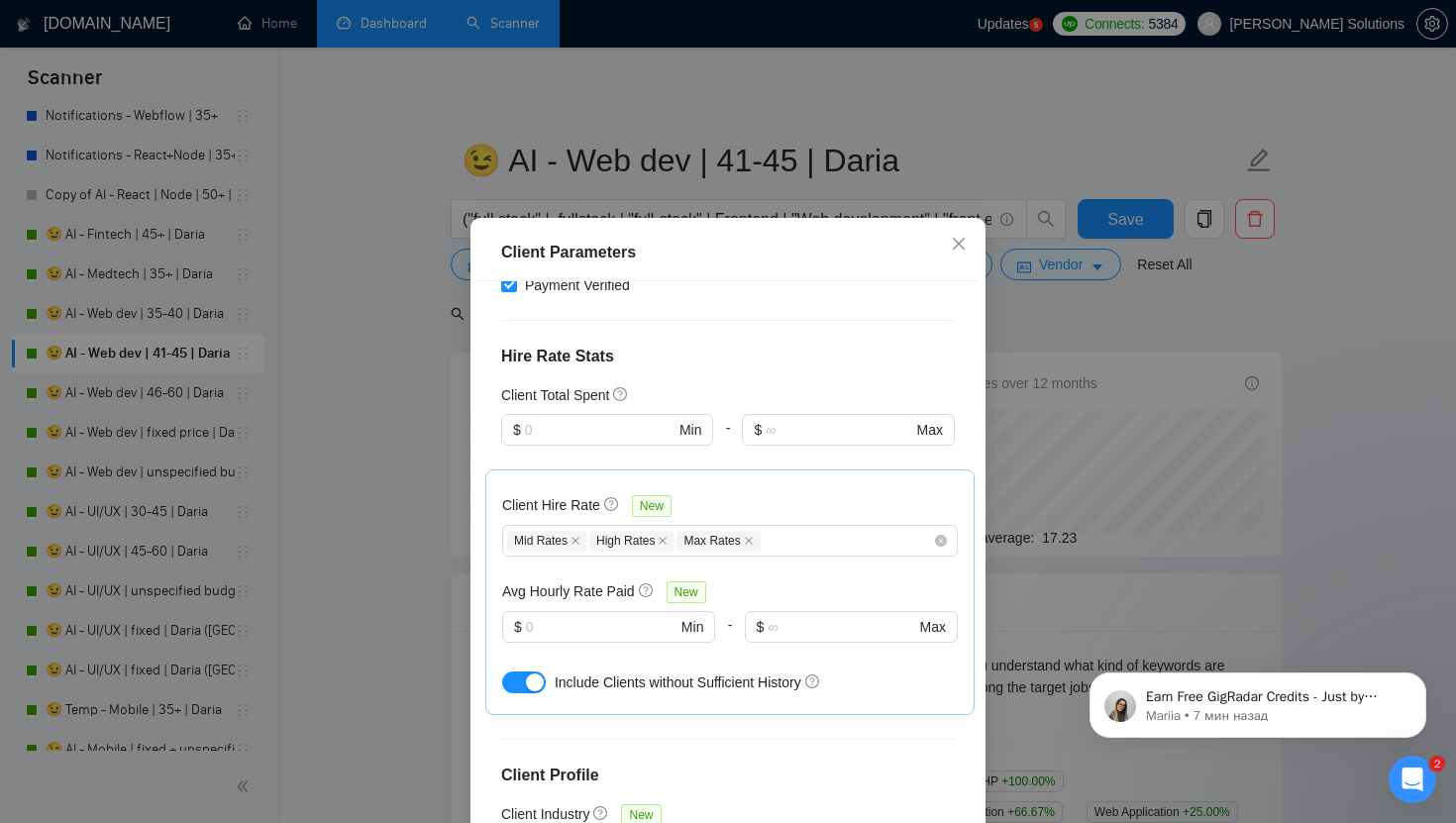 scroll, scrollTop: 796, scrollLeft: 0, axis: vertical 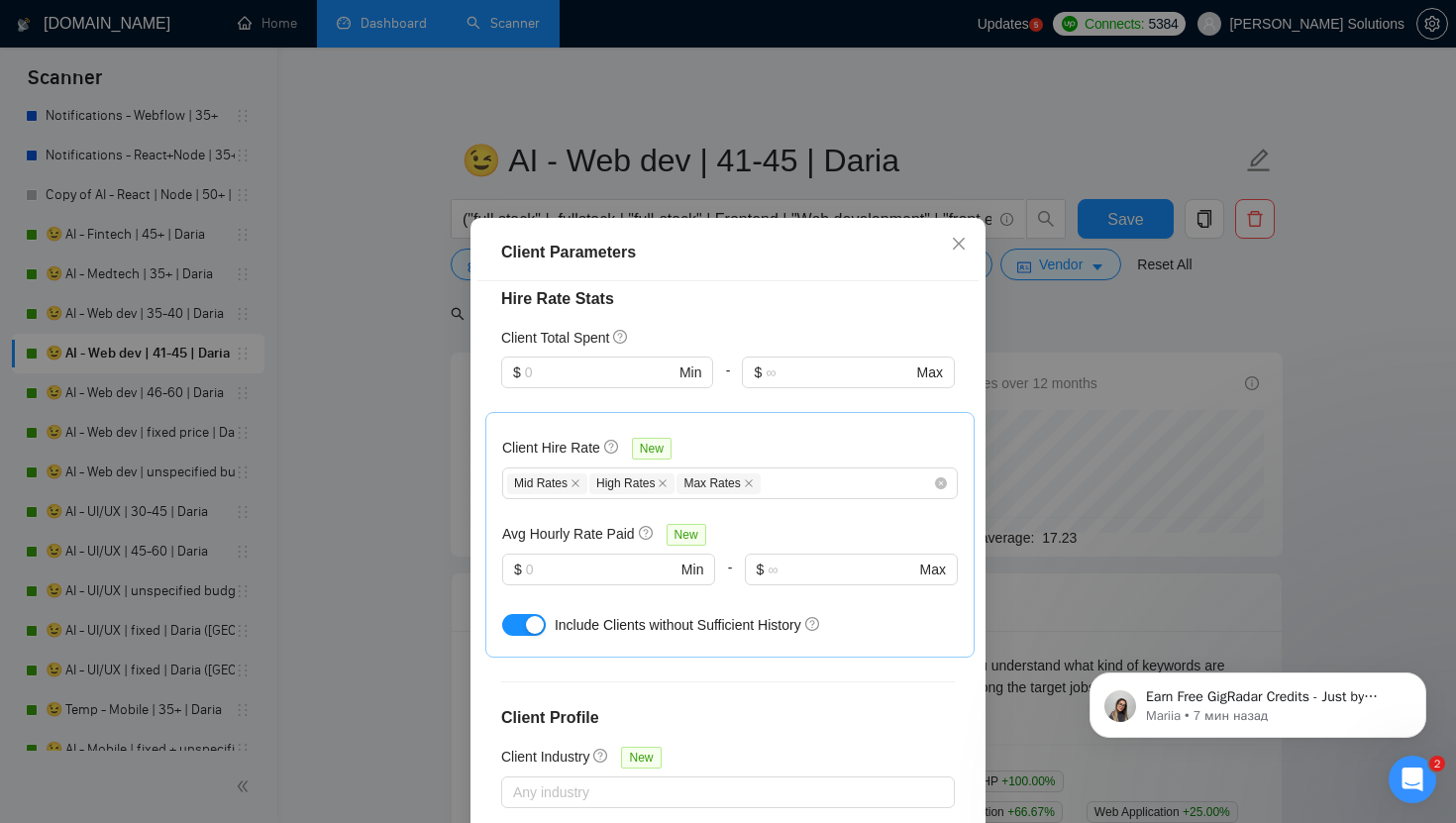 click on "Client Parameters Client Location Include Client Countries [GEOGRAPHIC_DATA] [GEOGRAPHIC_DATA] [GEOGRAPHIC_DATA] [GEOGRAPHIC_DATA] [GEOGRAPHIC_DATA] [GEOGRAPHIC_DATA] [GEOGRAPHIC_DATA] [GEOGRAPHIC_DATA] [GEOGRAPHIC_DATA] [GEOGRAPHIC_DATA] [GEOGRAPHIC_DATA] [GEOGRAPHIC_DATA] [GEOGRAPHIC_DATA] [GEOGRAPHIC_DATA] [GEOGRAPHIC_DATA] [GEOGRAPHIC_DATA] [GEOGRAPHIC_DATA] [GEOGRAPHIC_DATA] [GEOGRAPHIC_DATA] [GEOGRAPHIC_DATA] [GEOGRAPHIC_DATA] [GEOGRAPHIC_DATA] [GEOGRAPHIC_DATA] [GEOGRAPHIC_DATA]   Exclude Client Countries   Select Client Rating Client Min Average Feedback Include clients with no feedback Client Payment Details Payment Verified Hire Rate Stats   Client Total Spent $ Min - $ Max Client Hire Rate New Mid Rates High Rates Max Rates     Avg Hourly Rate Paid New $ Min - $ Max Include Clients without Sufficient History Client Profile Client Industry New   Any industry Client Company Size Unspecified 1 2 - 9 10 - 99   Enterprise Clients New   Any clients Reset OK" at bounding box center (728, 411) 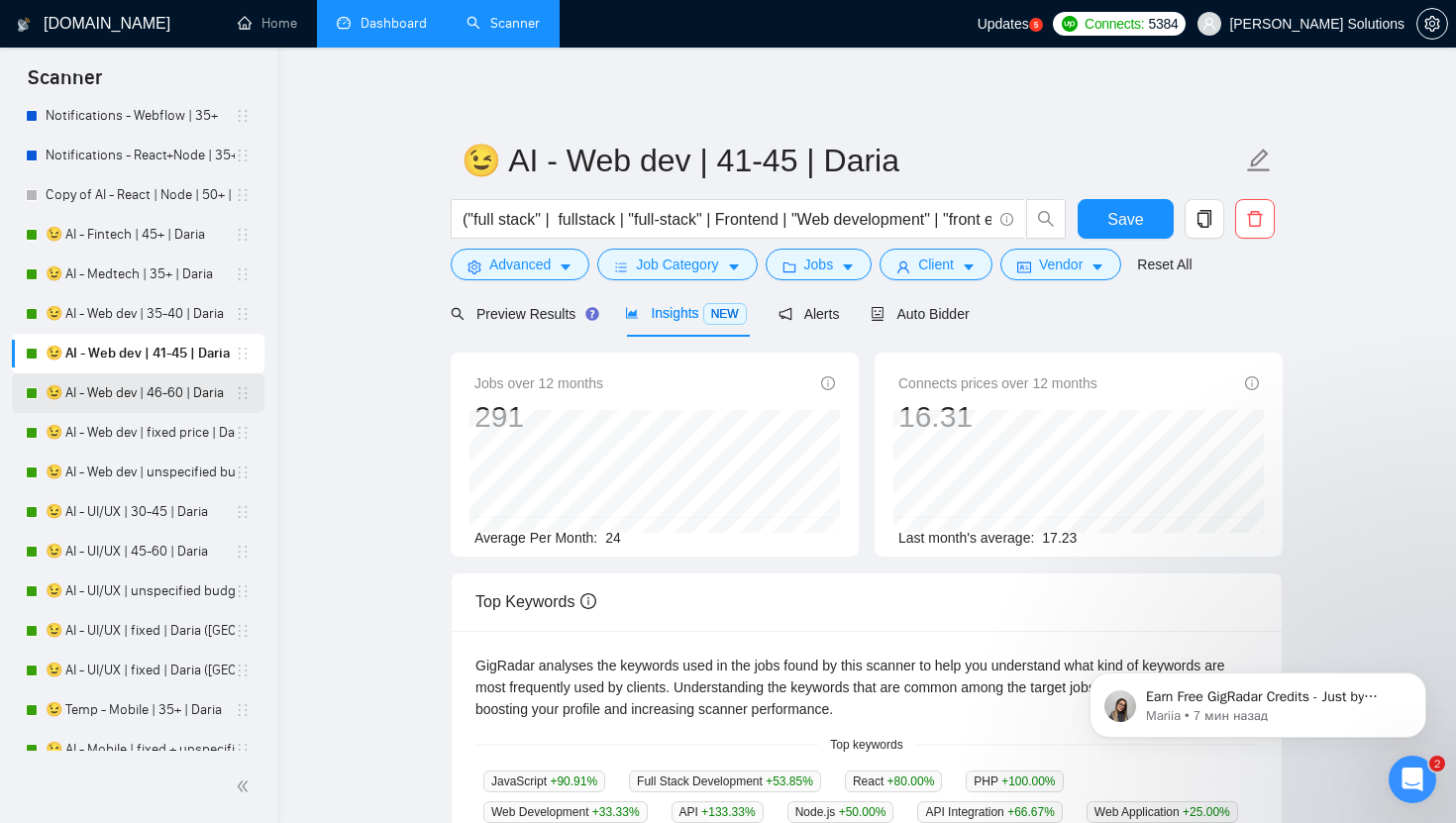 click on "😉 AI - Web dev | 46-60 | Daria" at bounding box center (140, 393) 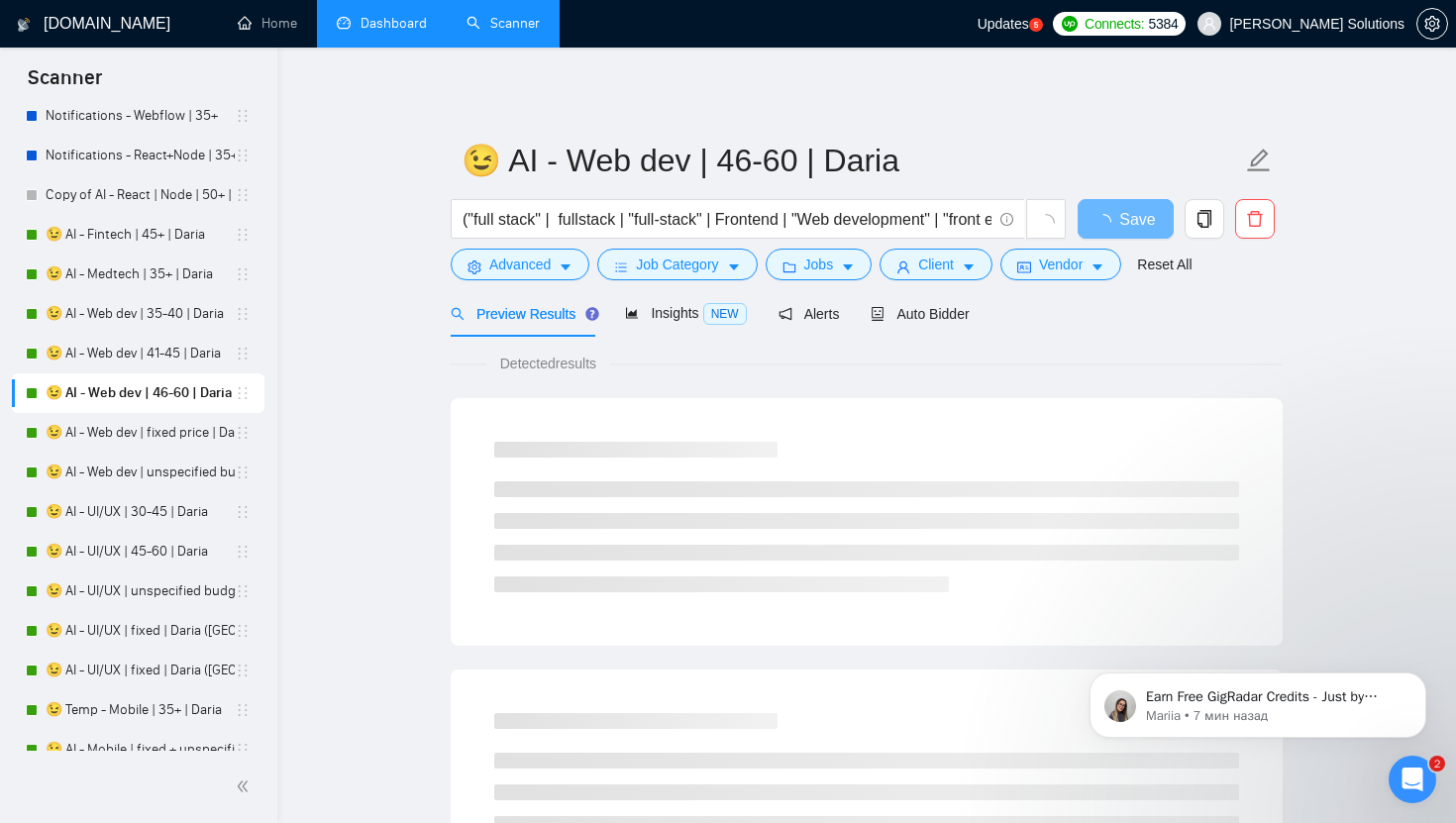 click on "😉 AI - Web dev | 46-60 | Daria" at bounding box center (140, 393) 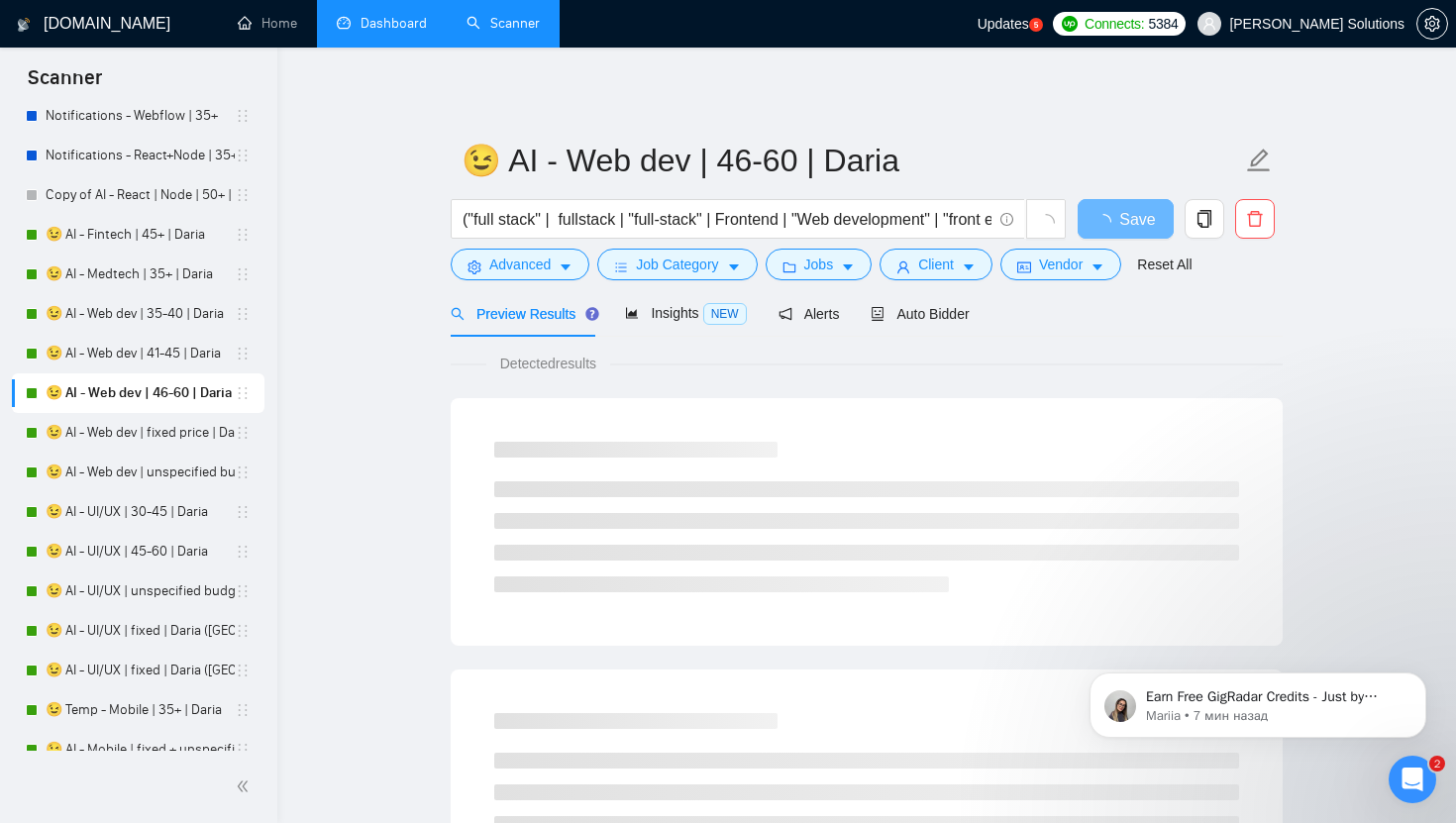 click on "Detected   results" at bounding box center (867, 1034) 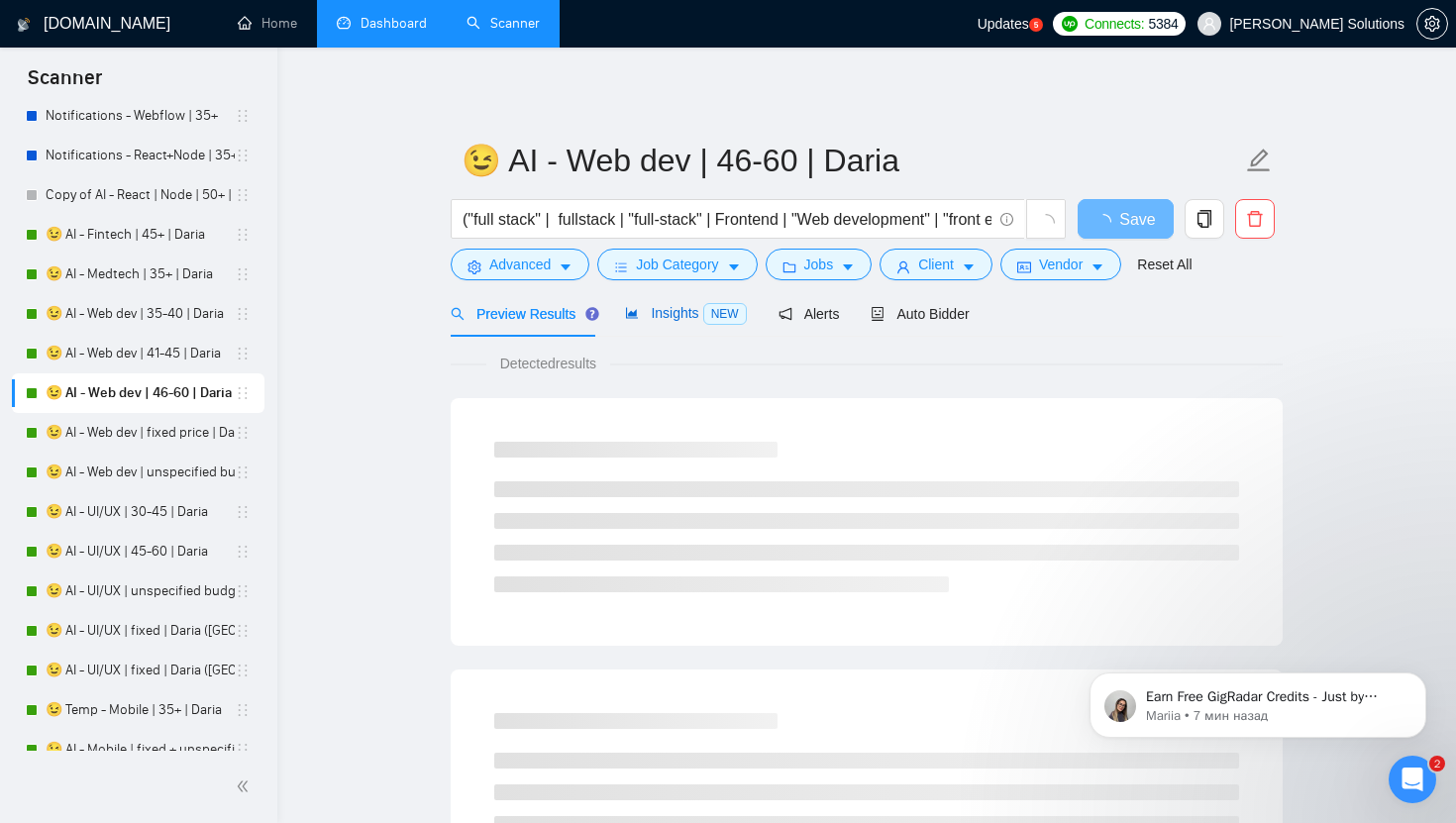 click on "Insights NEW" at bounding box center [685, 313] 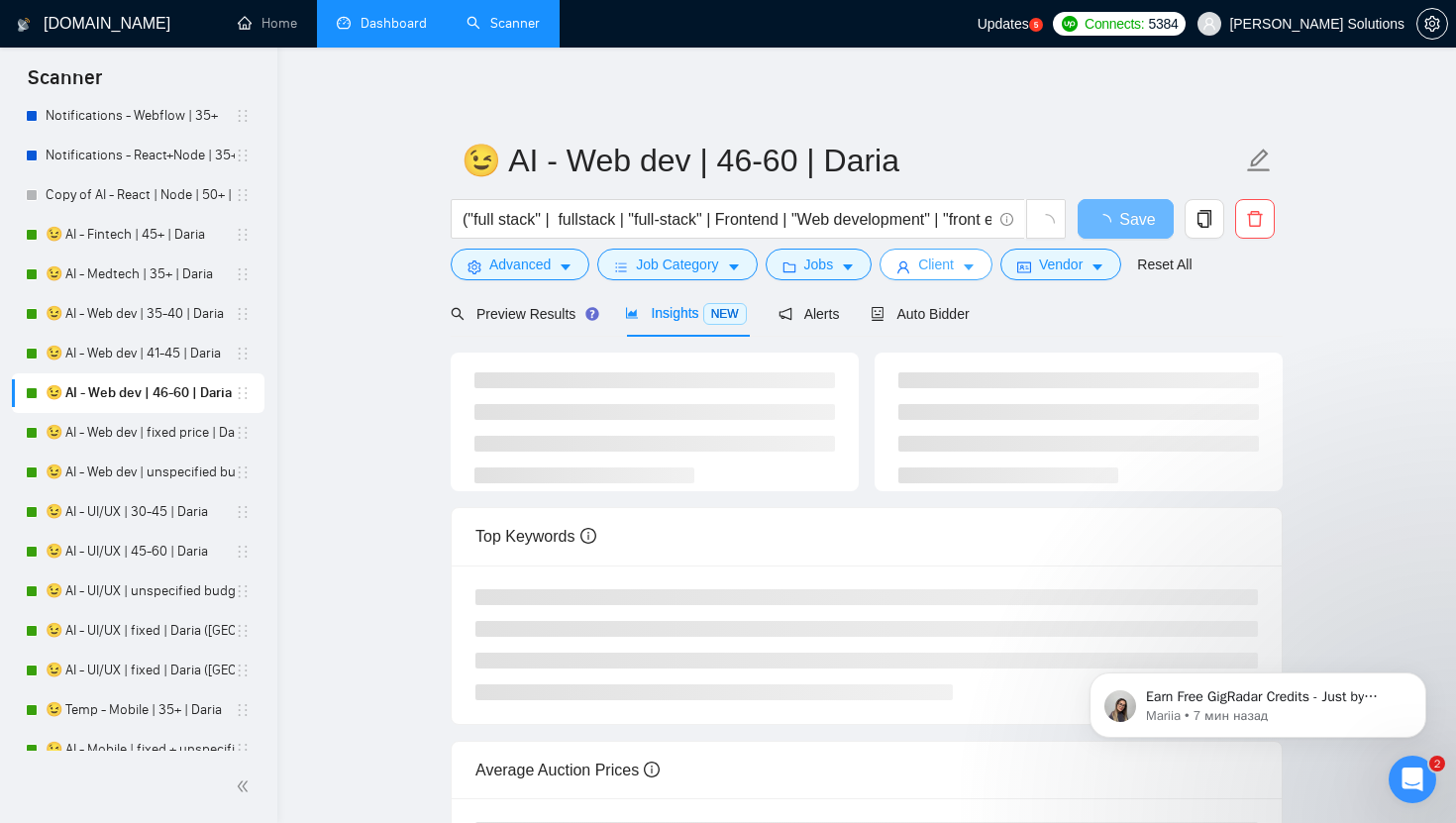 click on "Client" at bounding box center [936, 264] 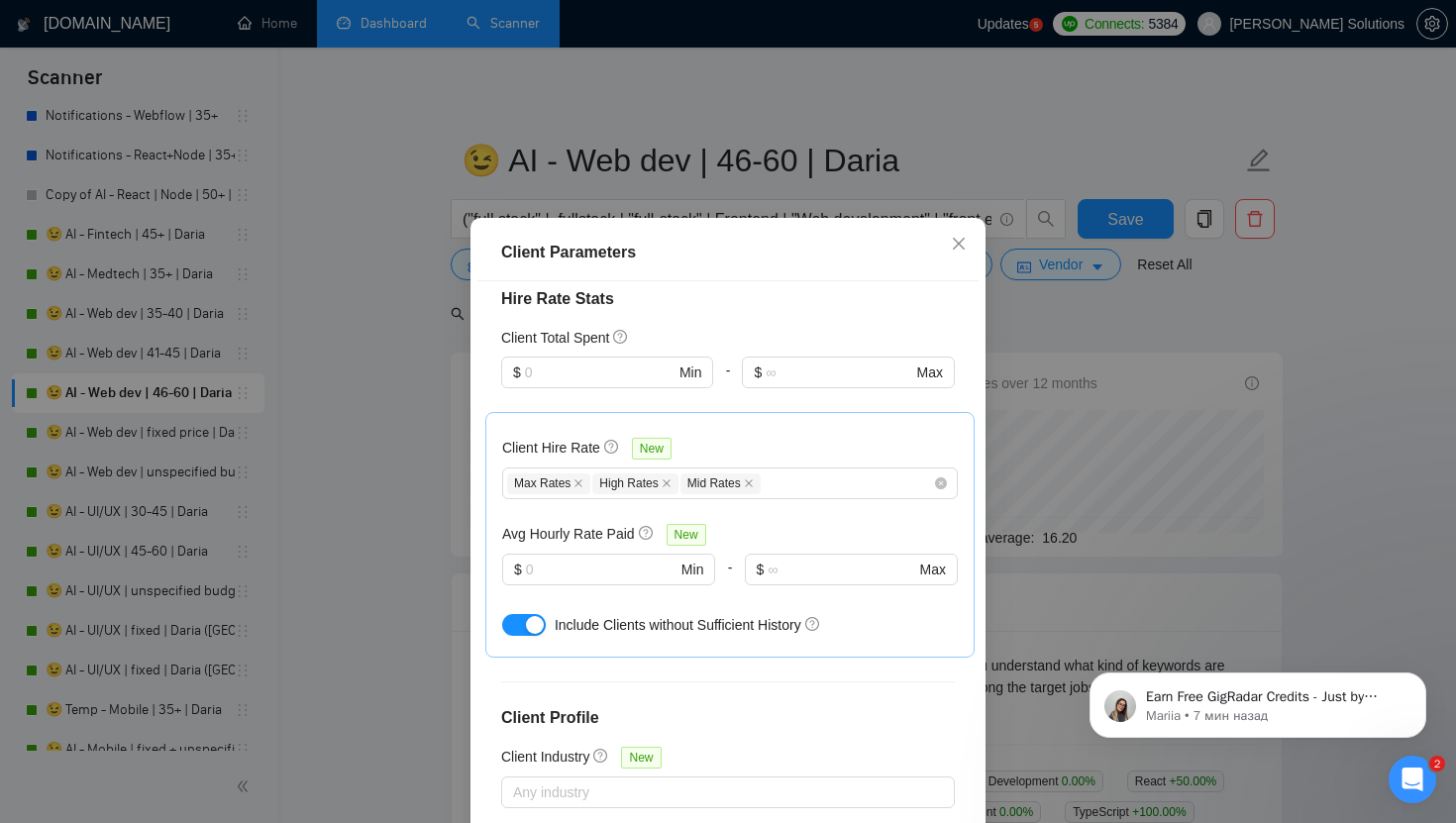 click on "Client Parameters Client Location Include Client Countries [GEOGRAPHIC_DATA] [GEOGRAPHIC_DATA] [GEOGRAPHIC_DATA] [GEOGRAPHIC_DATA] [GEOGRAPHIC_DATA] [GEOGRAPHIC_DATA] [GEOGRAPHIC_DATA] [GEOGRAPHIC_DATA] [GEOGRAPHIC_DATA] [GEOGRAPHIC_DATA] [GEOGRAPHIC_DATA] [GEOGRAPHIC_DATA] [GEOGRAPHIC_DATA] [GEOGRAPHIC_DATA] [GEOGRAPHIC_DATA] [GEOGRAPHIC_DATA] [GEOGRAPHIC_DATA] [GEOGRAPHIC_DATA] [GEOGRAPHIC_DATA] [GEOGRAPHIC_DATA] [GEOGRAPHIC_DATA] [GEOGRAPHIC_DATA] [GEOGRAPHIC_DATA] [GEOGRAPHIC_DATA]   Exclude Client Countries   Select Client Rating Client Min Average Feedback Include clients with no feedback Client Payment Details Payment Verified Hire Rate Stats   Client Total Spent $ Min - $ Max Client Hire Rate New Max Rates High Rates Mid Rates     Avg Hourly Rate Paid New $ Min - $ Max Include Clients without Sufficient History Client Profile Client Industry New   Any industry Client Company Size Unspecified 1 2 - 9 10 - 99   Enterprise Clients New   Any clients Reset OK" at bounding box center (728, 411) 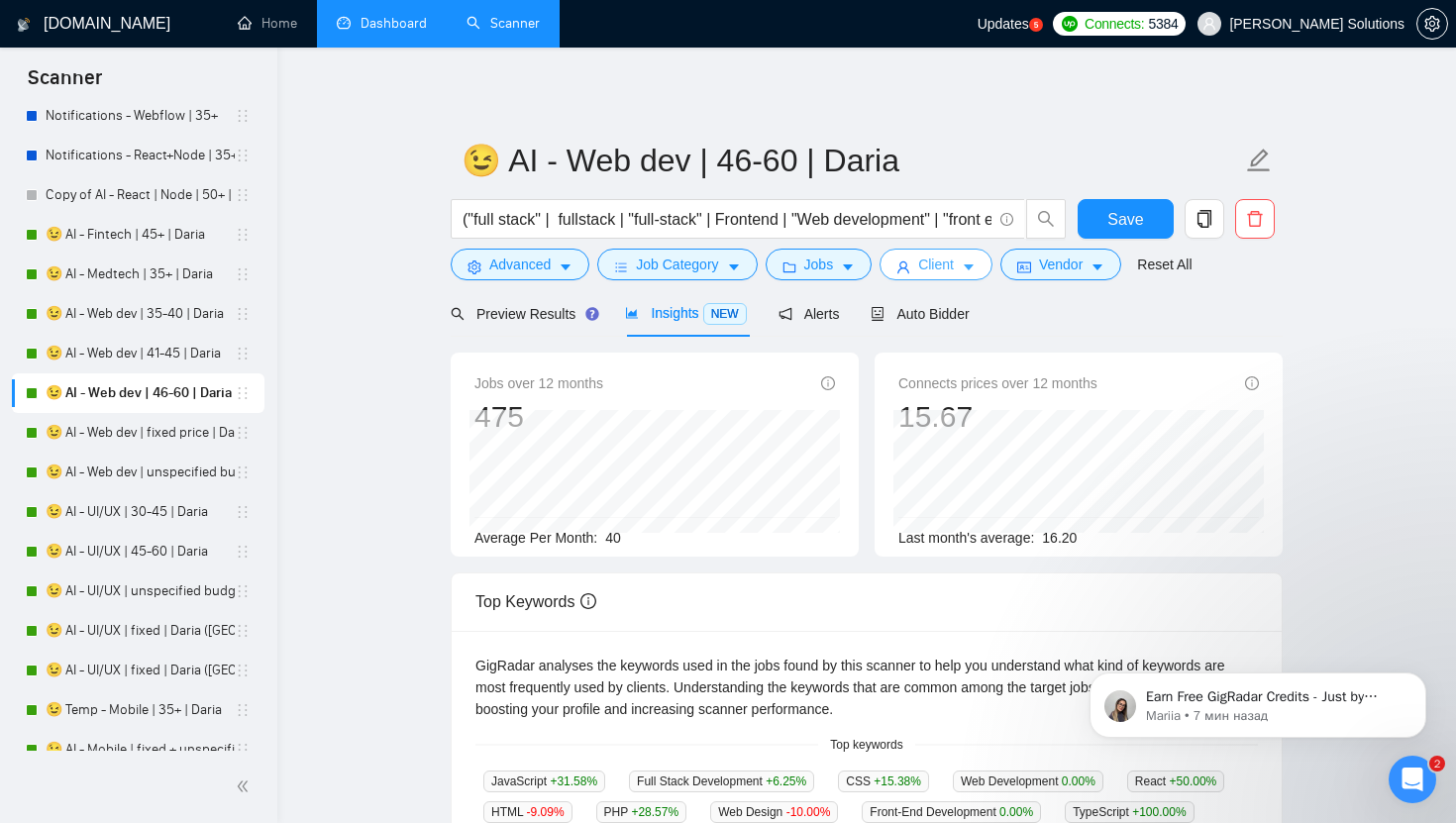 click on "Scanner New Scanner My Scanners 🚫😉 AI - Web dev | 35-40 | Daria  🚫😉 AI - Web dev | 41-45 | Daria  🚫😉 AI - Web dev | 46-60 | Daria  🚫😉 AI - Web dev | fixed price | Daria  🚫😉 AI - Web dev | unspecified budget | Daria  🚫😉 AI - Fintech | 45+ | Daria 🚫🚫😉 AI - Fintech | 45+ | Daria 🚫😉 AI - Medtech | 35+ | Daria 🚫🚫😉 AI - Medtech | 35+ | Daria 🚫😉 AI - UI/UX | 35-45 | Daria 🚫😉 AI - UI/UX | 45-60 | Daria 🚫😉 AI - UI/UX | fixed price | Daria 🚫😉 AI - UI/UX | unspecified budget | Daria 🚫😉 AI - Webflow | 45+ | Daria ❌😉 AI - Webflow | 45+ | Daria 🚫😉 AI - Mobile | 35+ | Daria 🚫😉 AI - Mobile | fixed + unspecified | Daria ❌🍀 AI - UI/UX | 41+ | [GEOGRAPHIC_DATA] ([GEOGRAPHIC_DATA]/[GEOGRAPHIC_DATA]) ❌😉 AI - Mobile | 35+ | Daria ❌😉 AI - UI/UX | fixed price | Daria 🚫🍀 AI - UI/UX | fixed | [PERSON_NAME] ([GEOGRAPHIC_DATA]/[GEOGRAPHIC_DATA]) 🚫🍀 AI - UI/UX | 40+ | [PERSON_NAME] ([GEOGRAPHIC_DATA]/[GEOGRAPHIC_DATA]) 🚫🍀 AI - UI/UX | unspecified | [PERSON_NAME] ([GEOGRAPHIC_DATA]/[GEOGRAPHIC_DATA]) ✖️ 😉 Frontend Daria" at bounding box center [728, 411] 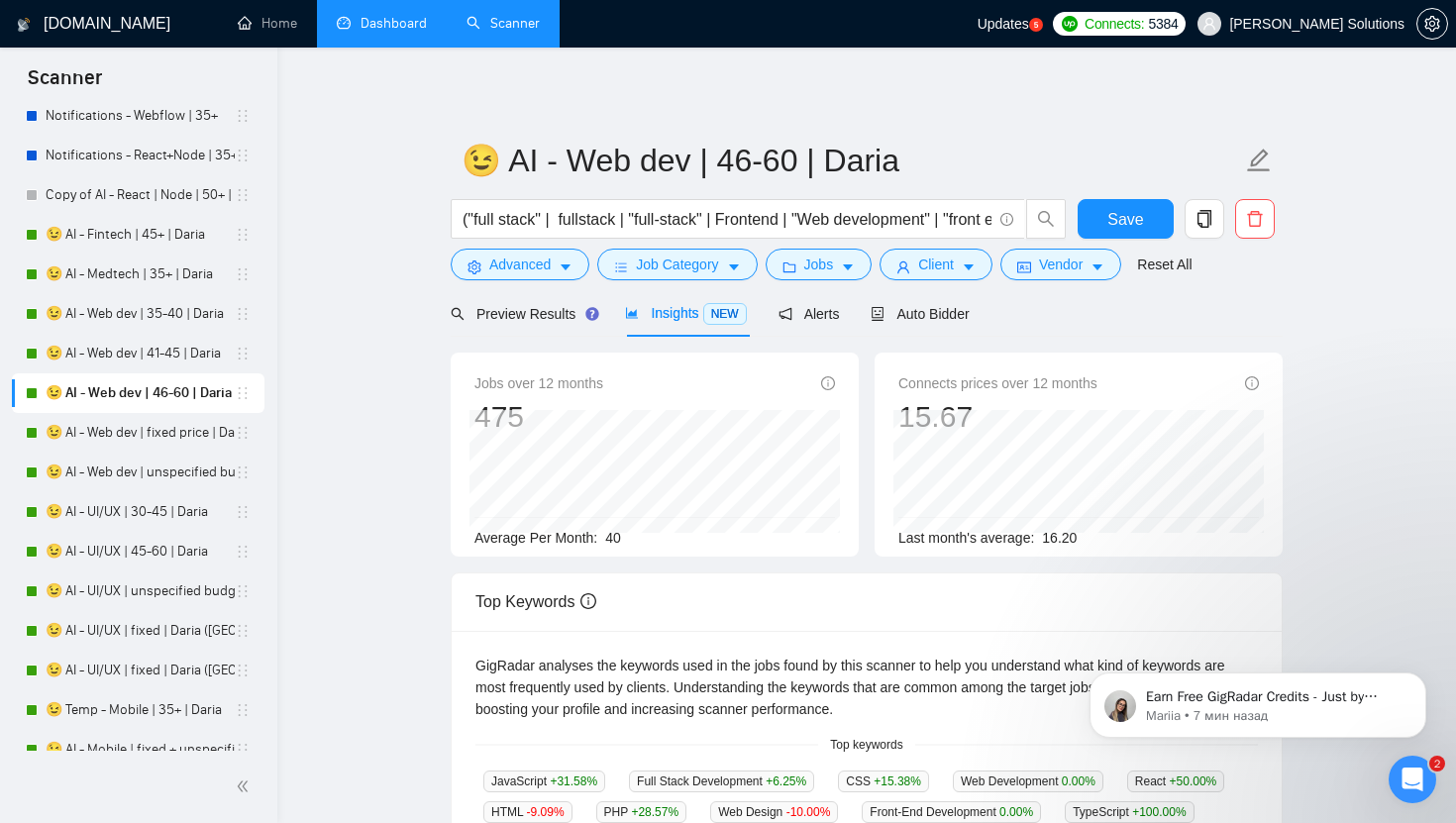click on "😉 AI - Web dev | fixed price | Daria" at bounding box center (140, 433) 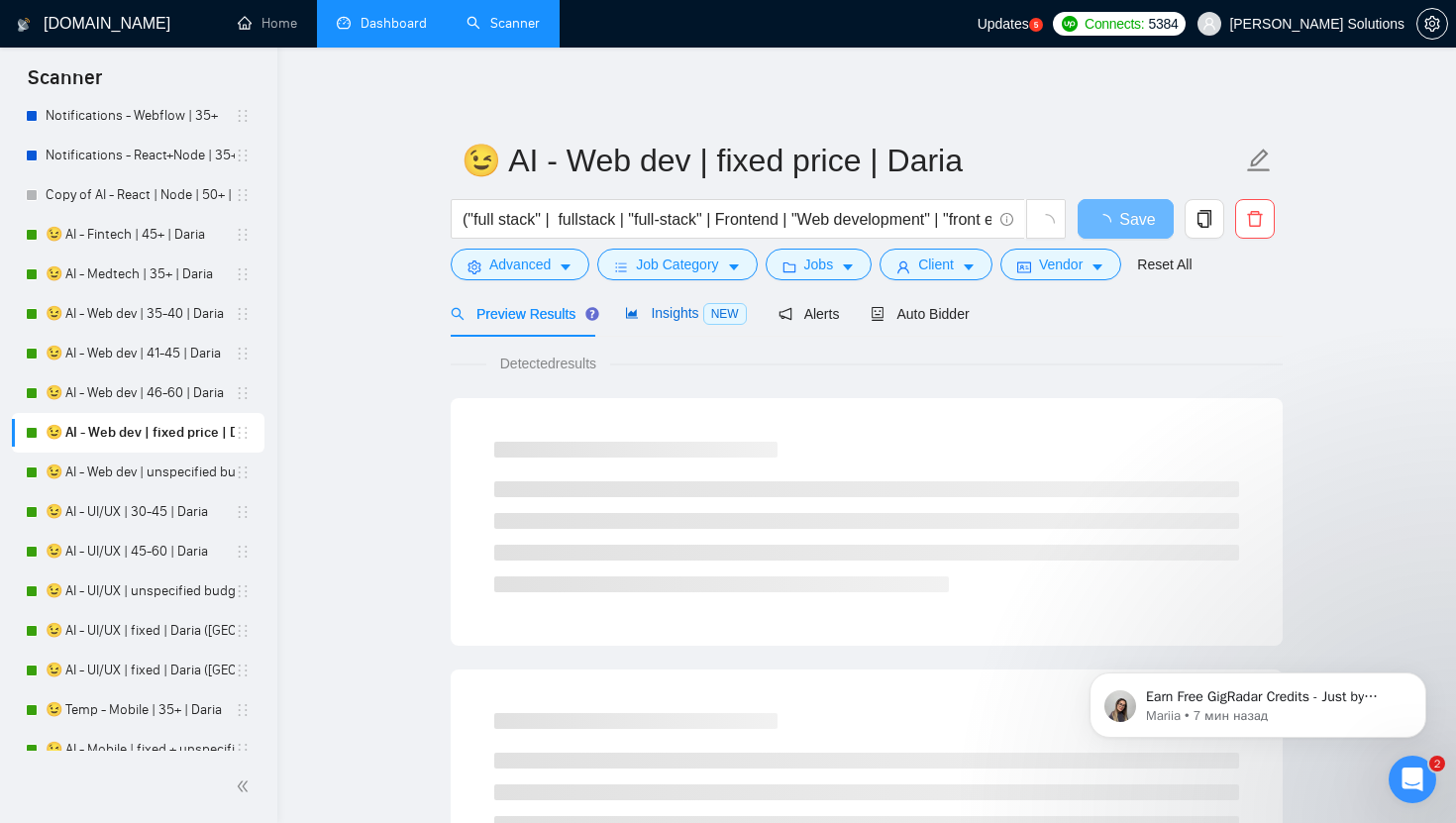click on "Insights NEW" at bounding box center [685, 313] 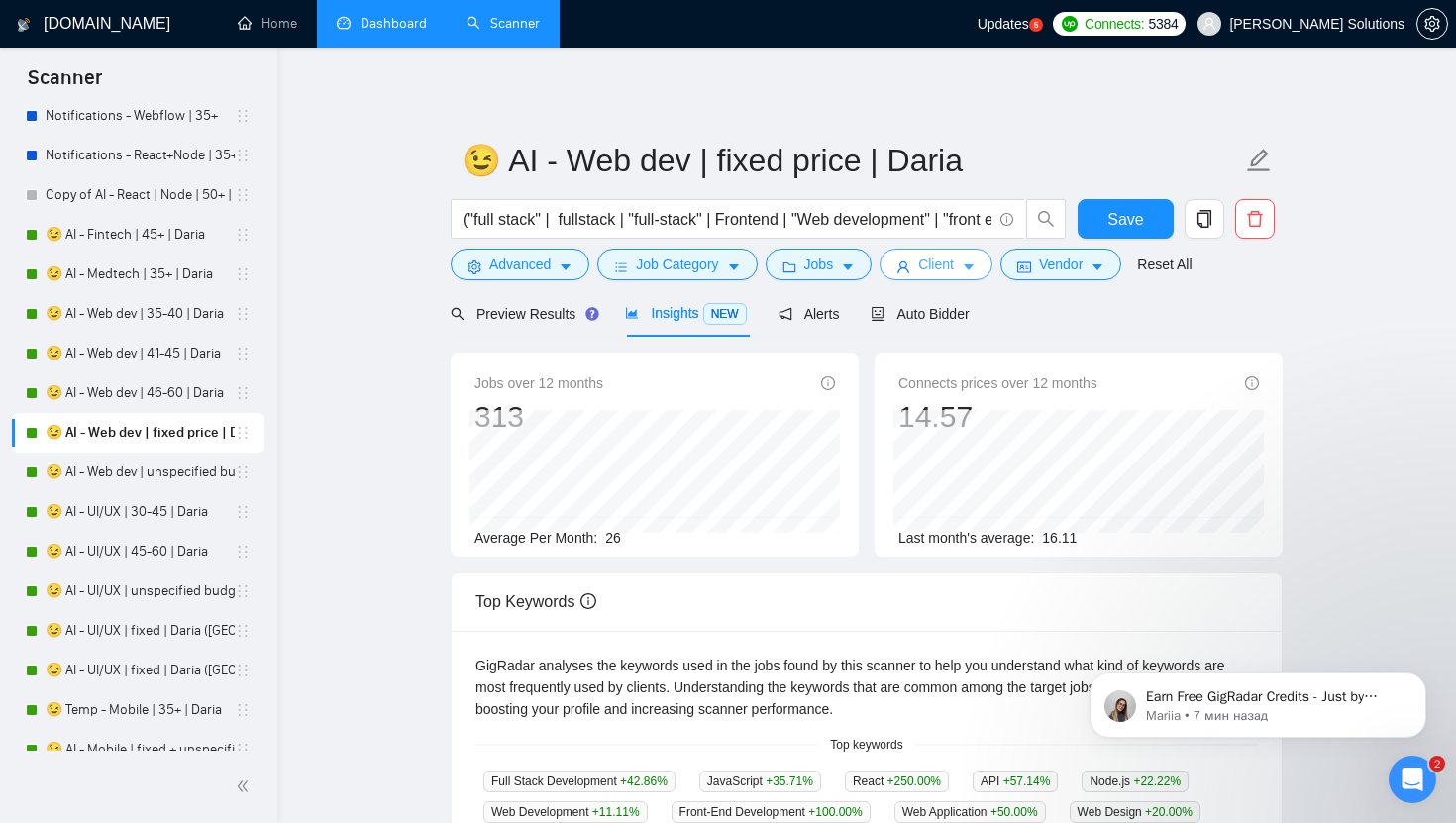 click on "Client" at bounding box center [936, 264] 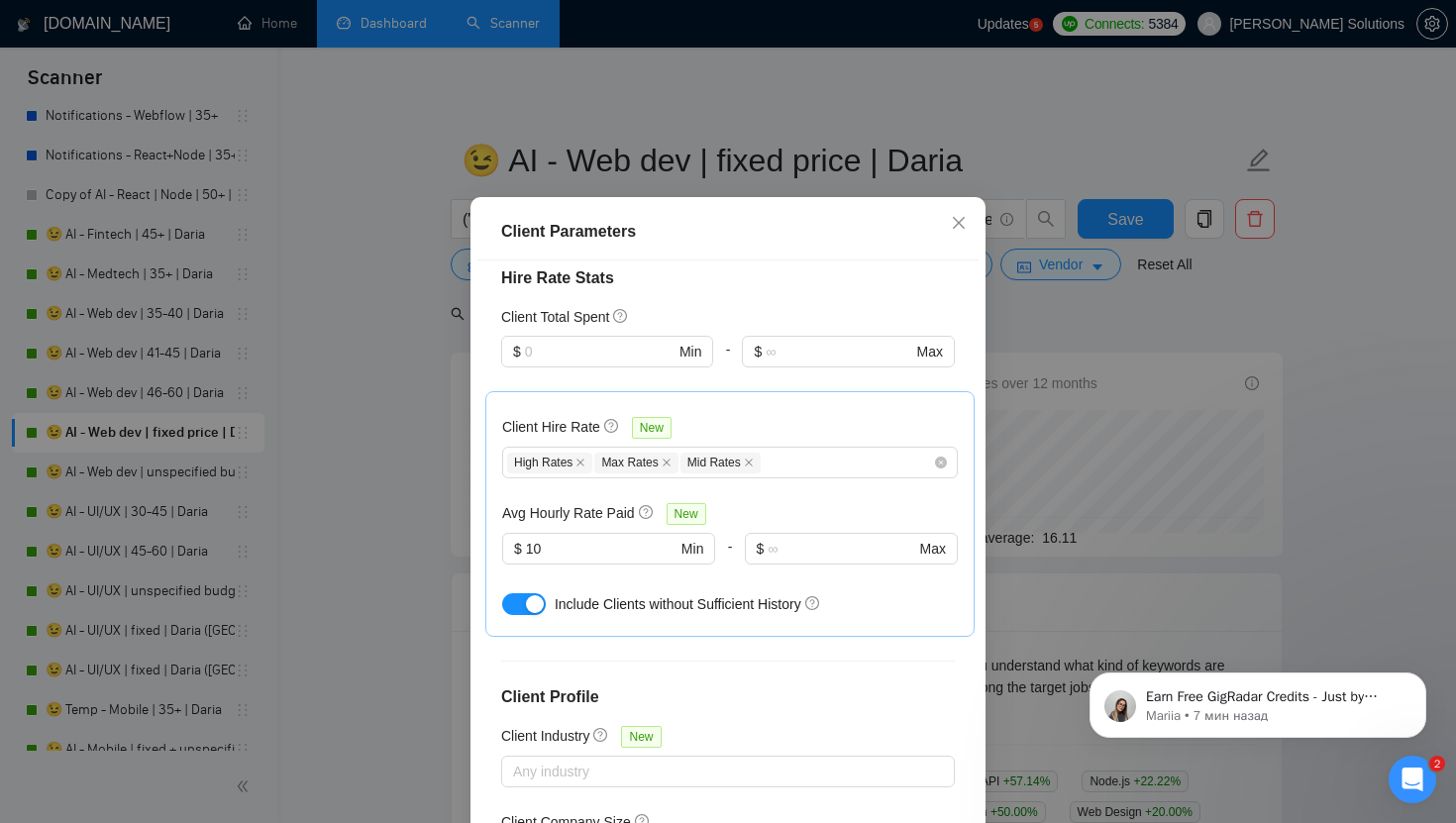 scroll, scrollTop: 26, scrollLeft: 0, axis: vertical 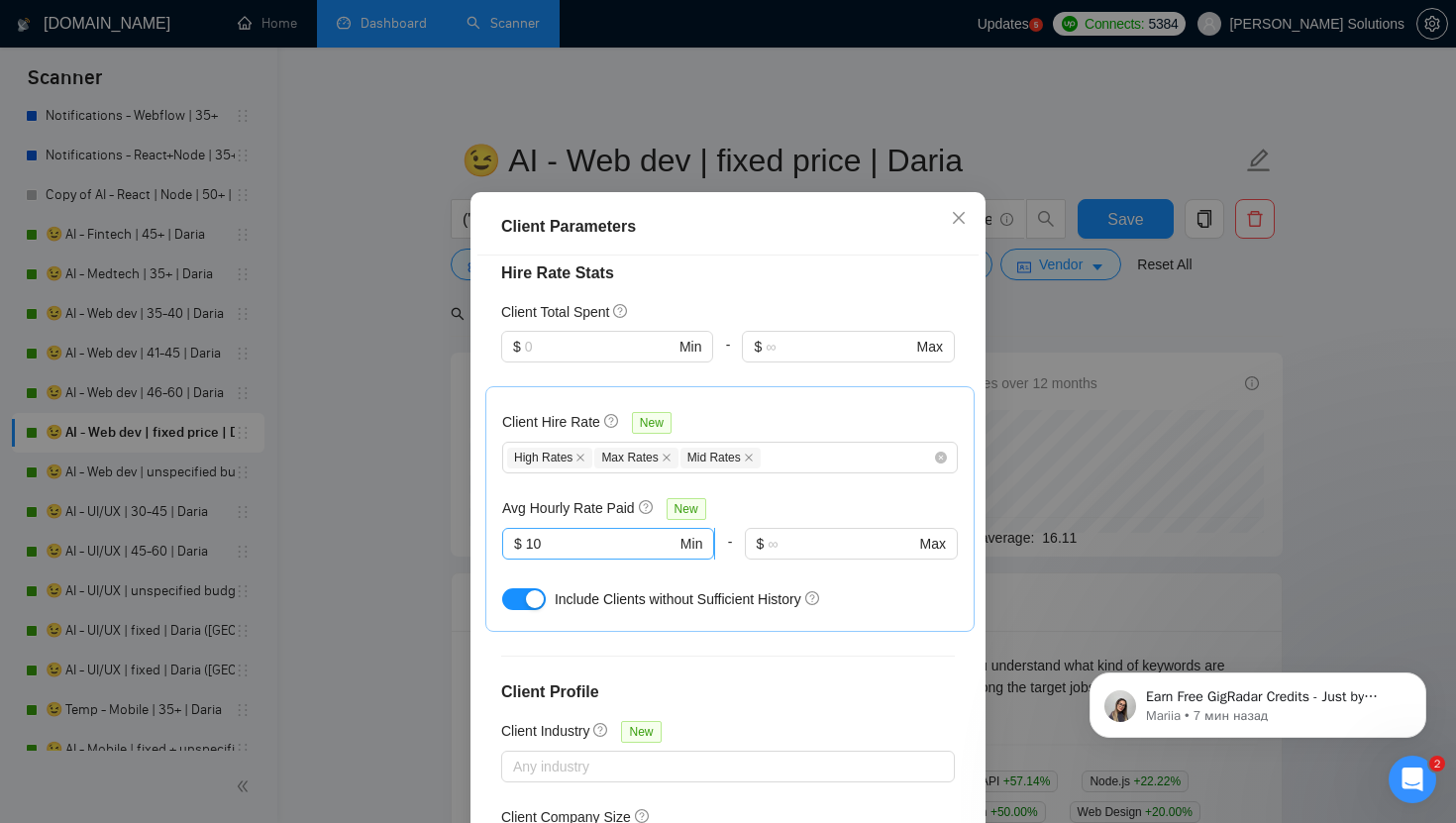 click on "10" at bounding box center [601, 544] 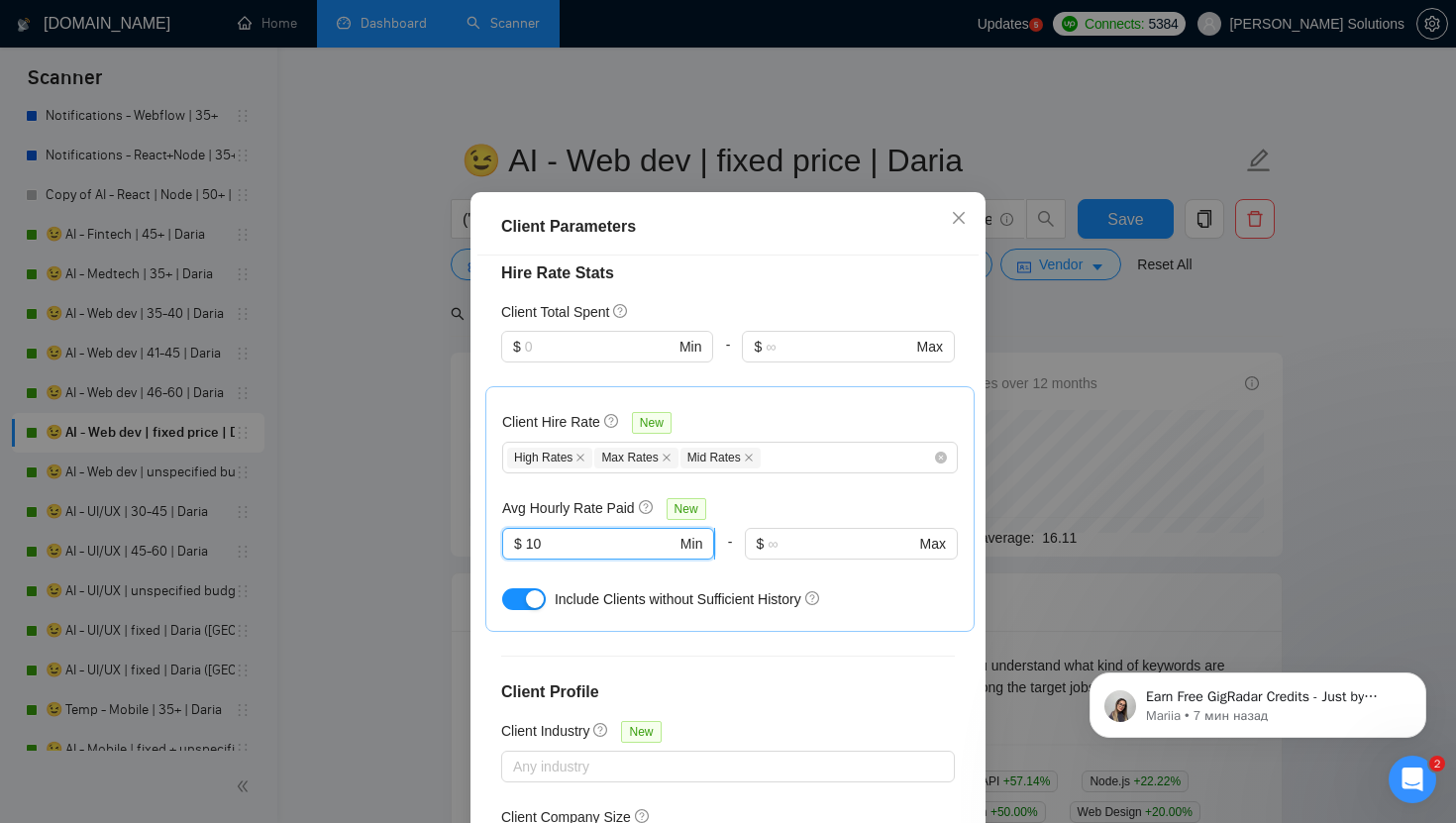 click on "10" at bounding box center (601, 544) 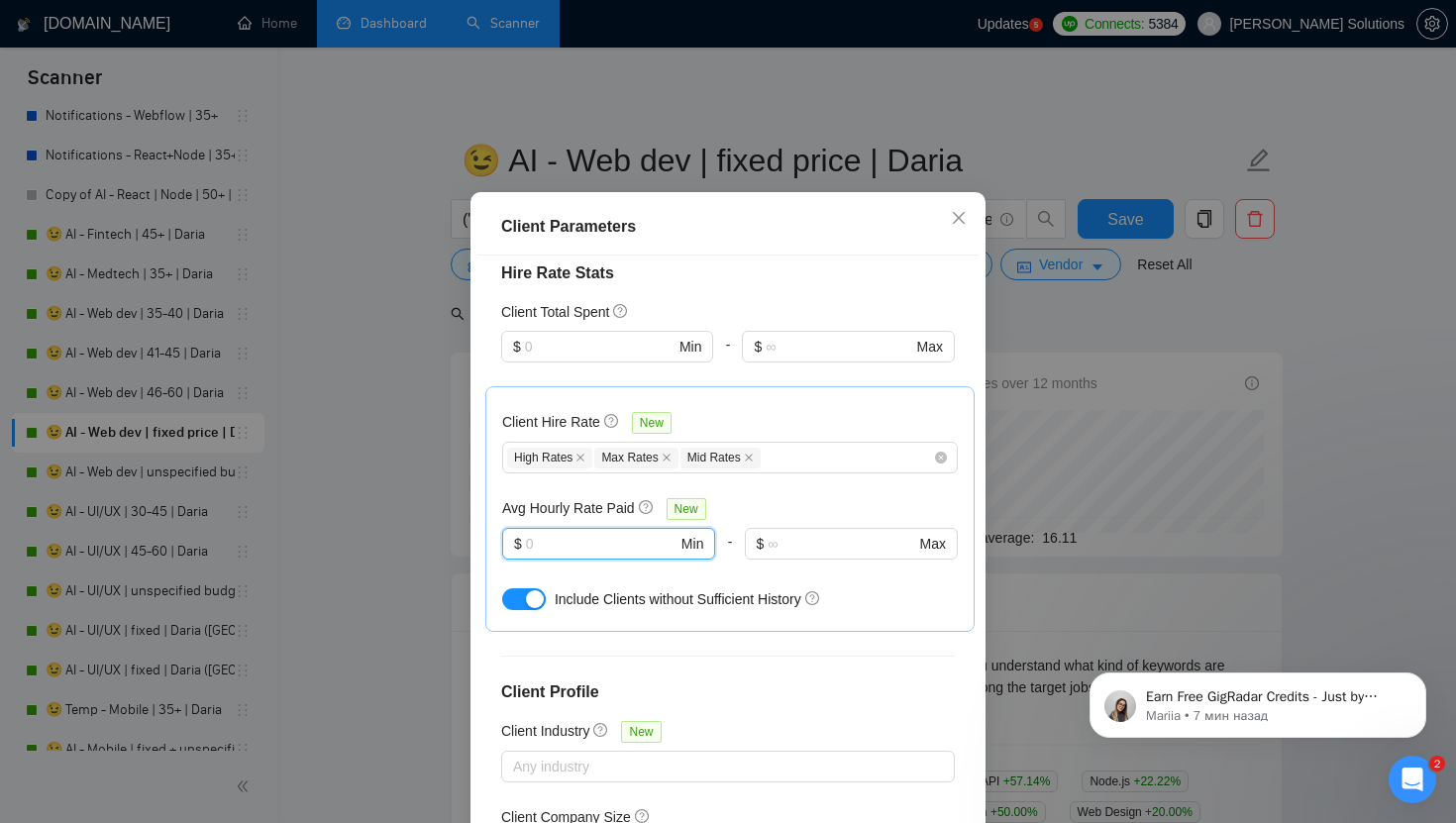 type 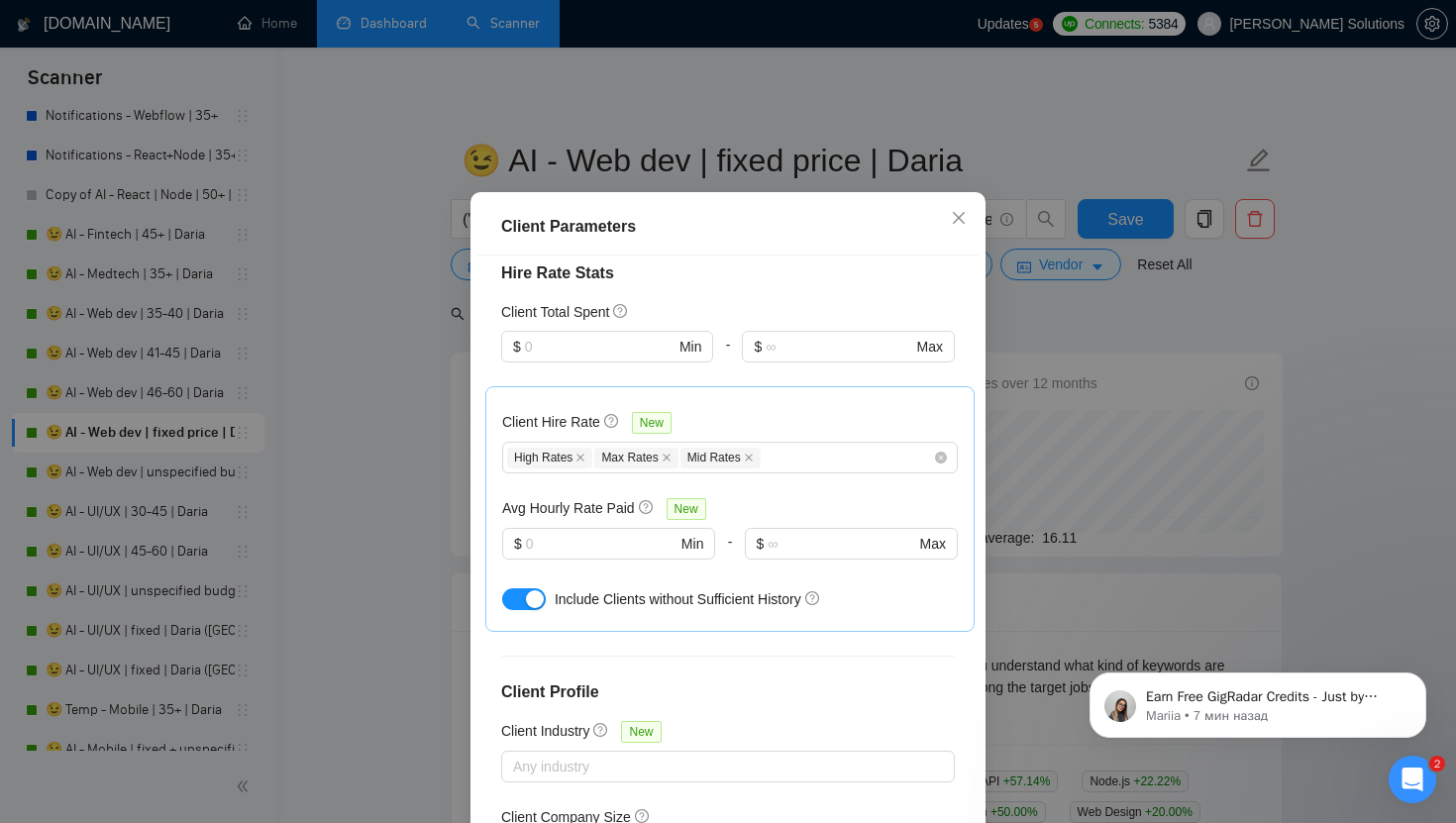 click on "Client Parameters Client Location Include Client Countries [GEOGRAPHIC_DATA] [GEOGRAPHIC_DATA] [GEOGRAPHIC_DATA] [GEOGRAPHIC_DATA] [GEOGRAPHIC_DATA] [GEOGRAPHIC_DATA] [GEOGRAPHIC_DATA] [GEOGRAPHIC_DATA] [GEOGRAPHIC_DATA] [GEOGRAPHIC_DATA] [GEOGRAPHIC_DATA] [GEOGRAPHIC_DATA] [GEOGRAPHIC_DATA] [GEOGRAPHIC_DATA] [GEOGRAPHIC_DATA] [GEOGRAPHIC_DATA] [GEOGRAPHIC_DATA] [GEOGRAPHIC_DATA] [GEOGRAPHIC_DATA] [GEOGRAPHIC_DATA] [GEOGRAPHIC_DATA] [GEOGRAPHIC_DATA] [GEOGRAPHIC_DATA] [GEOGRAPHIC_DATA]   Exclude Client Countries   Select Client Rating Client Min Average Feedback Include clients with no feedback Client Payment Details Payment Verified Hire Rate Stats   Client Total Spent $ Min - $ Max Client Hire Rate New High Rates Max Rates Mid Rates     Avg Hourly Rate Paid New $ Min - $ Max Include Clients without Sufficient History Client Profile Client Industry New   Any industry Client Company Size Unspecified 1 2 - 9 10 - 99   Enterprise Clients New   Any clients Reset OK" at bounding box center (728, 411) 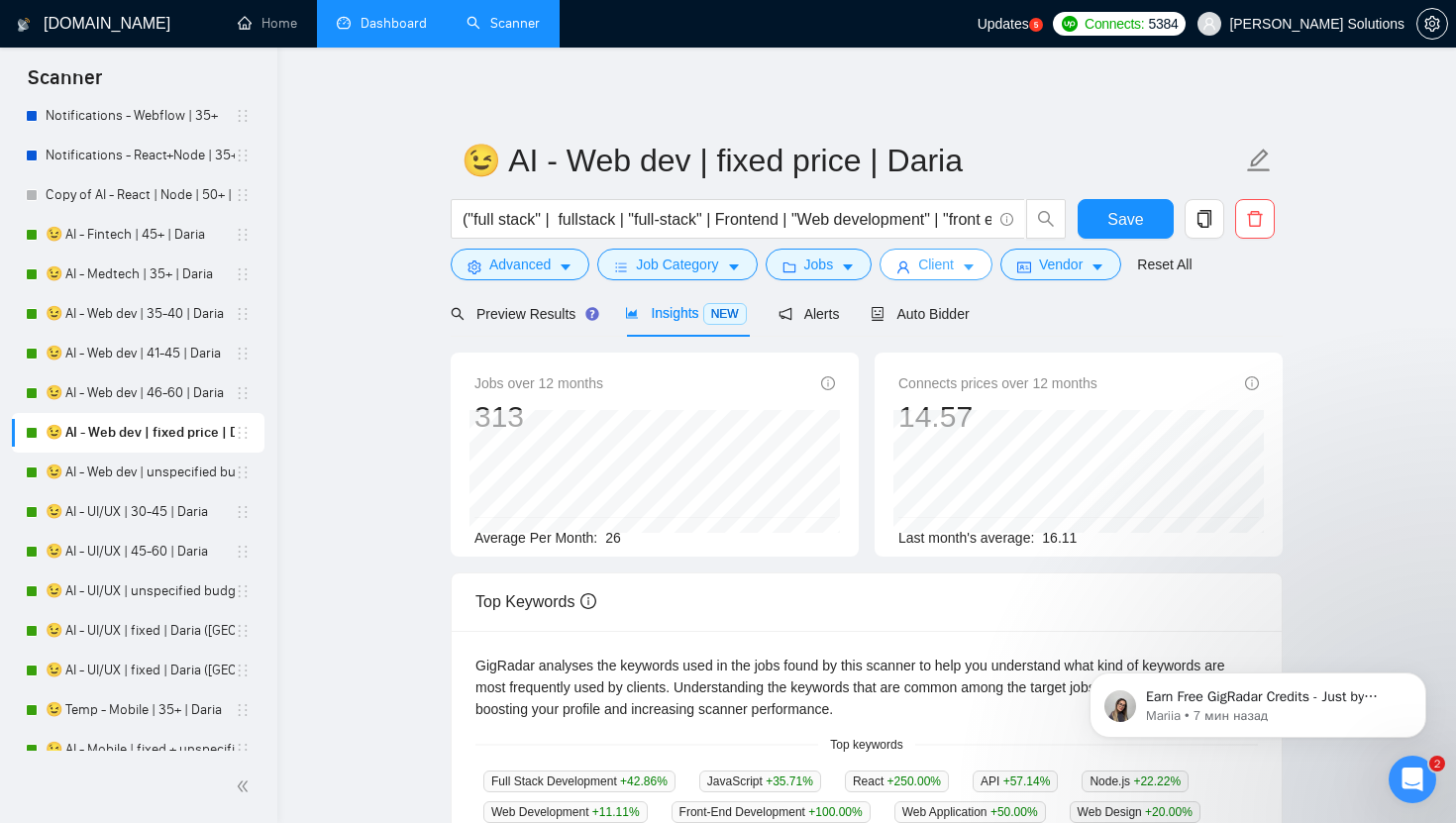 scroll, scrollTop: 0, scrollLeft: 0, axis: both 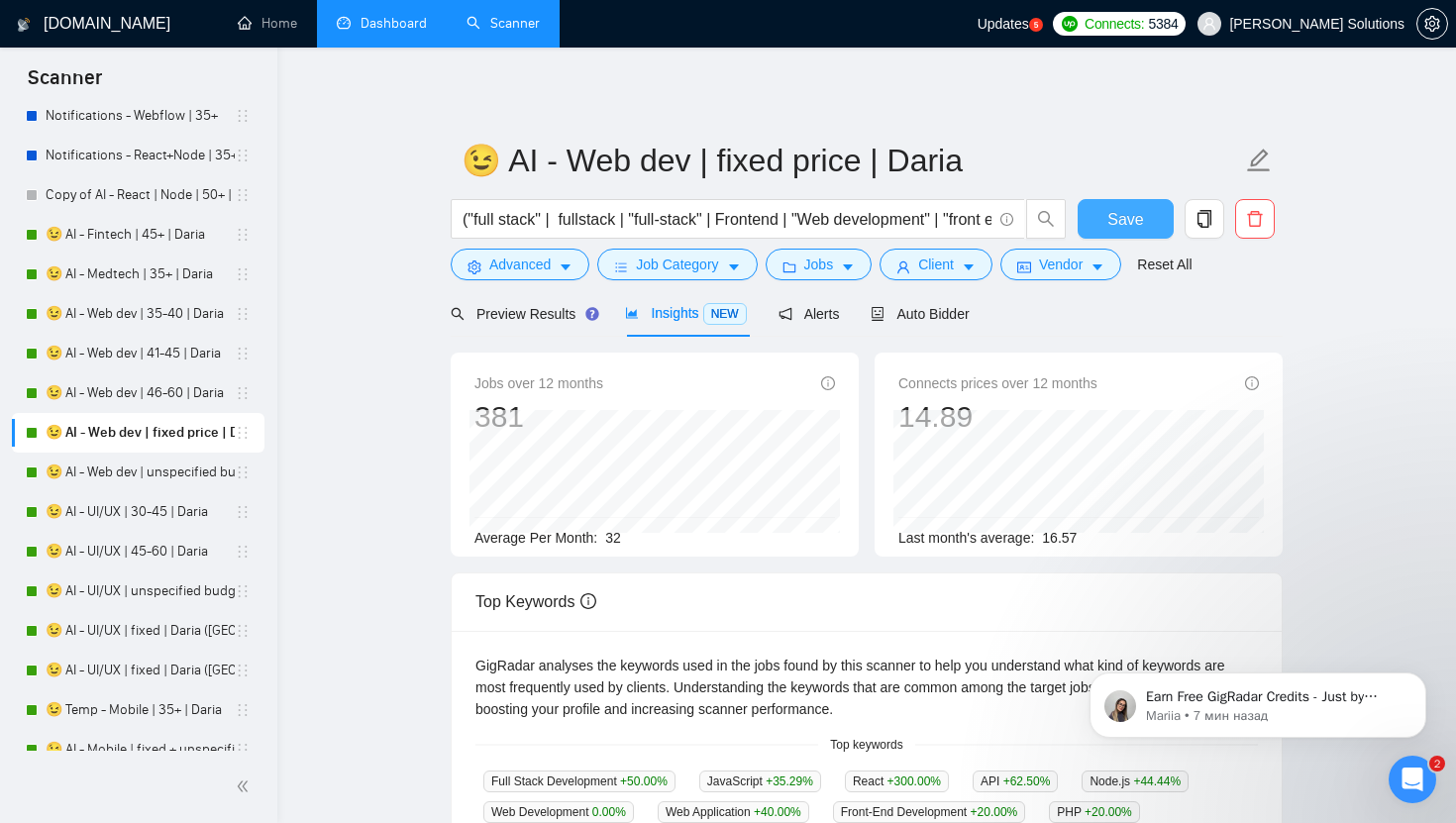 click on "Save" at bounding box center [1125, 219] 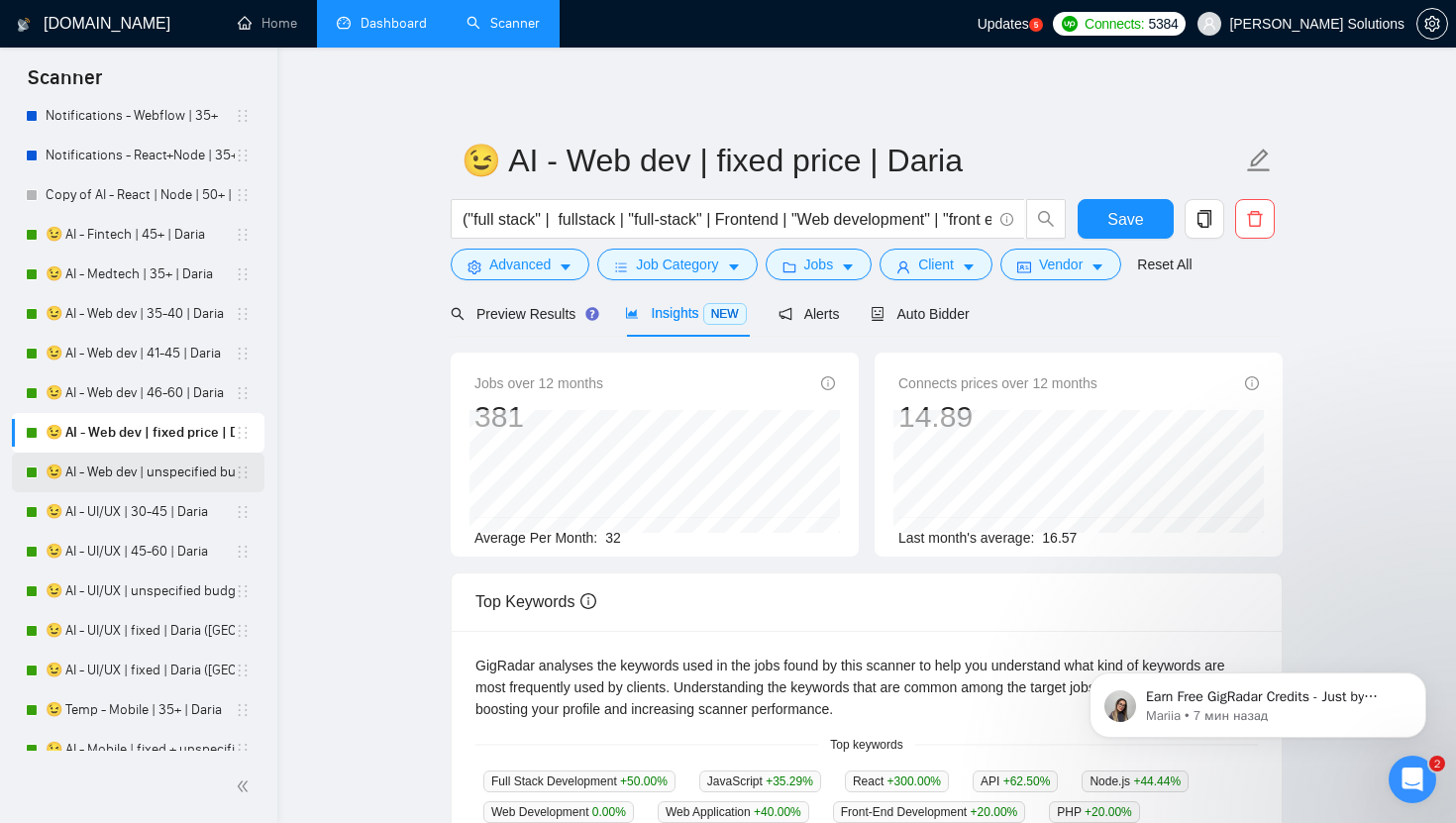 click on "😉 AI - Web dev | unspecified budget | Daria" at bounding box center (140, 472) 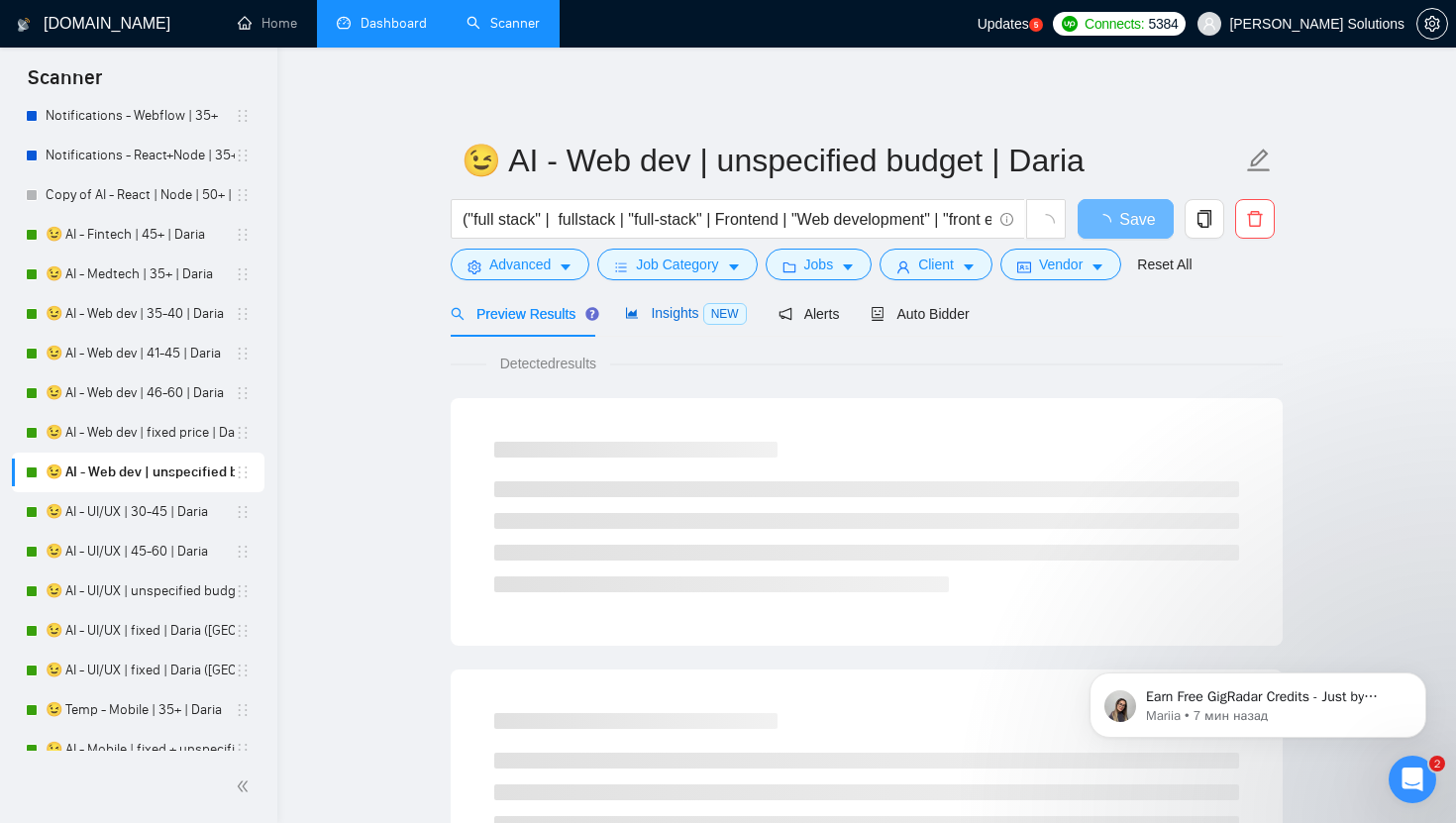click on "Insights NEW" at bounding box center (685, 313) 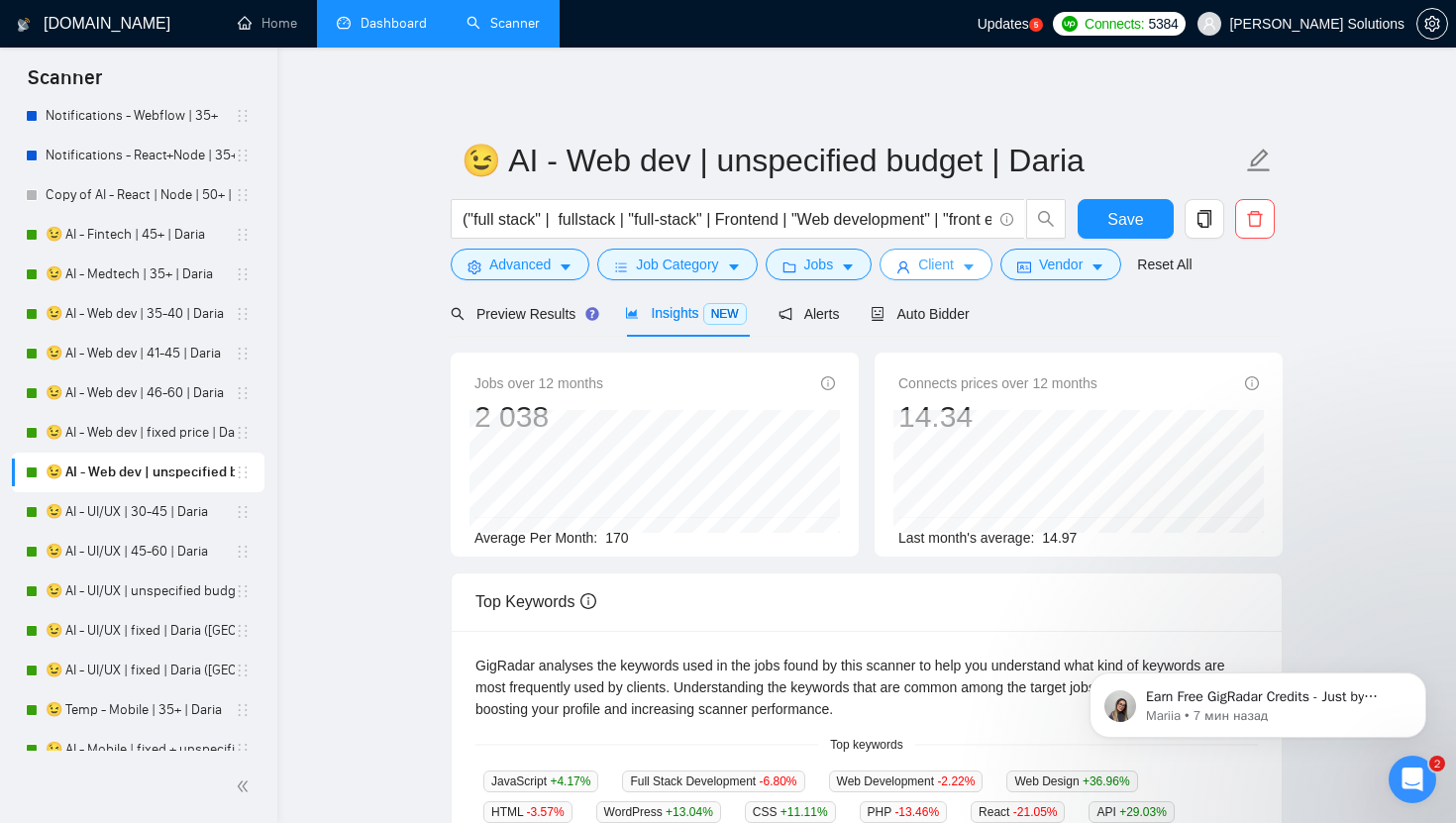 click on "Client" at bounding box center [936, 264] 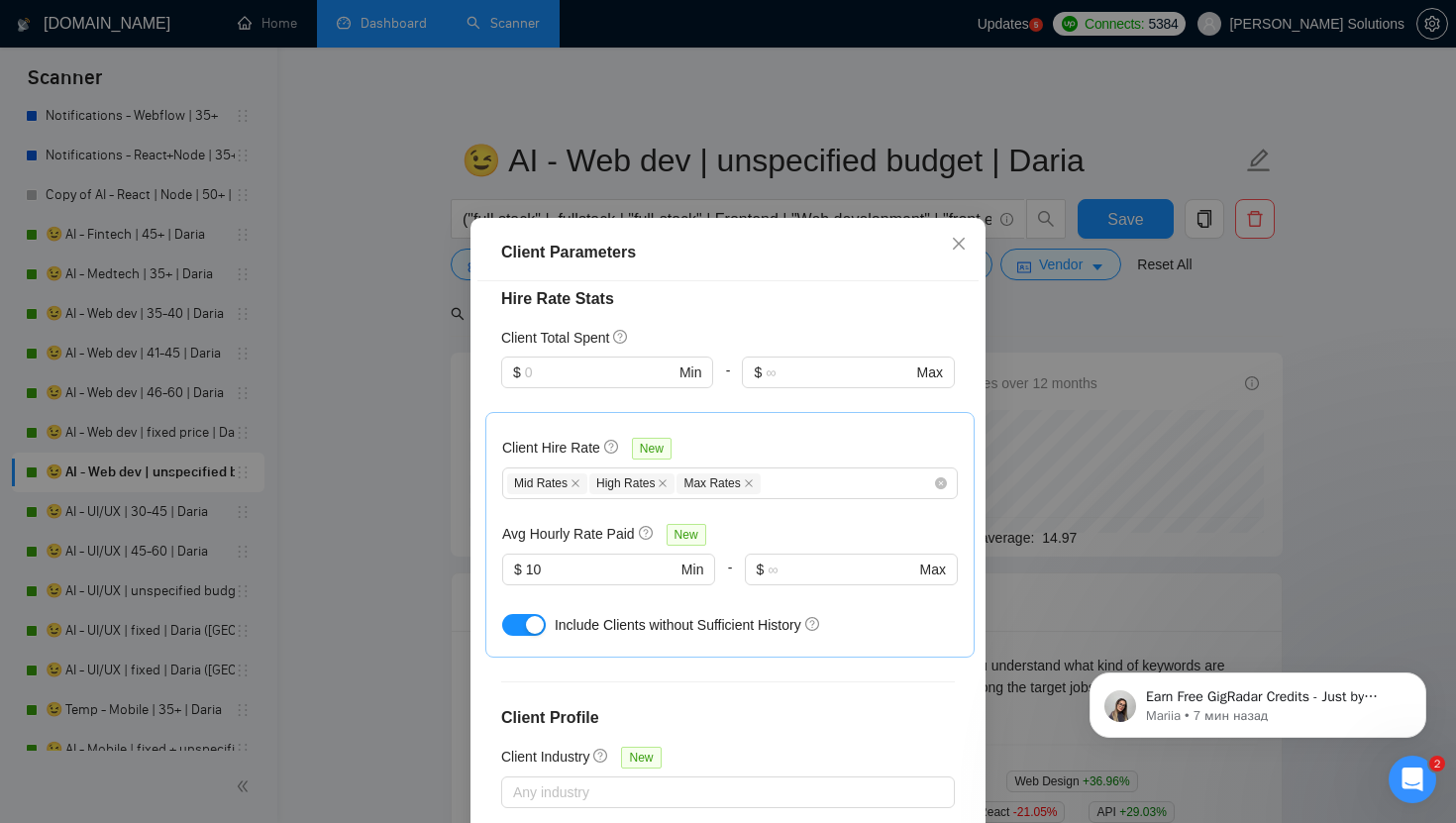 click at bounding box center [608, 597] 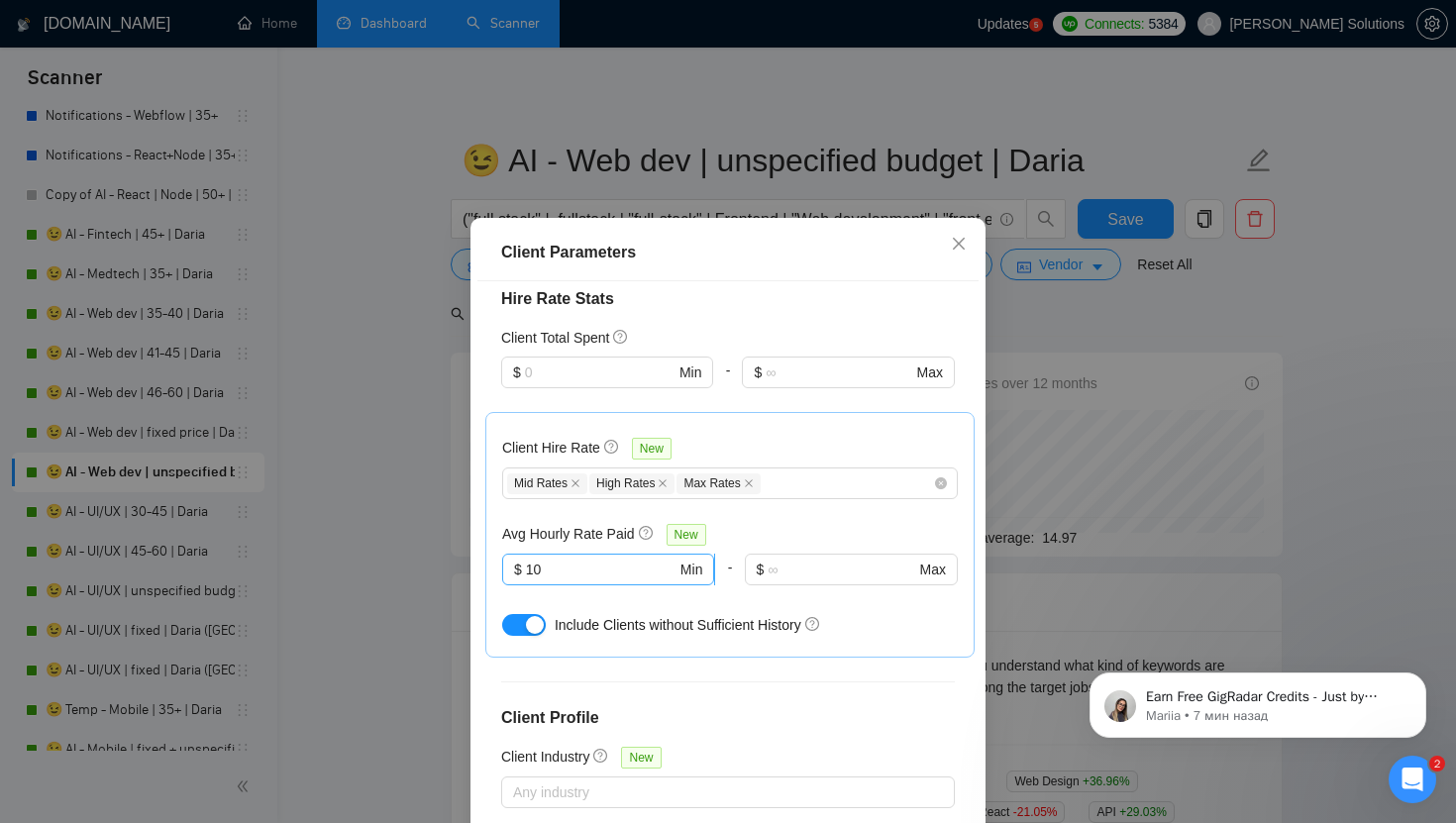 click on "$ 10 Min" at bounding box center (608, 569) 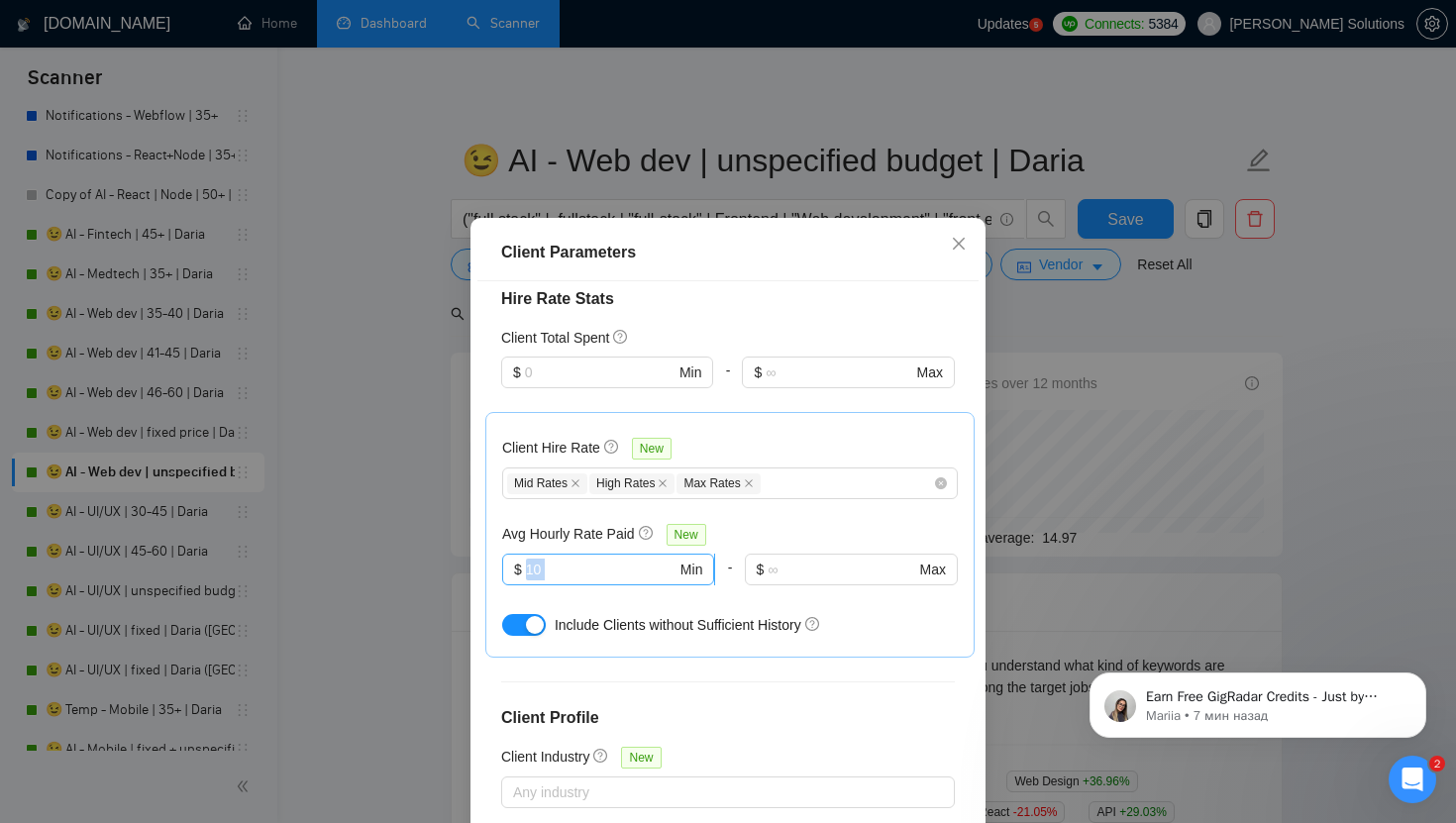 click on "$ 10 Min" at bounding box center [608, 569] 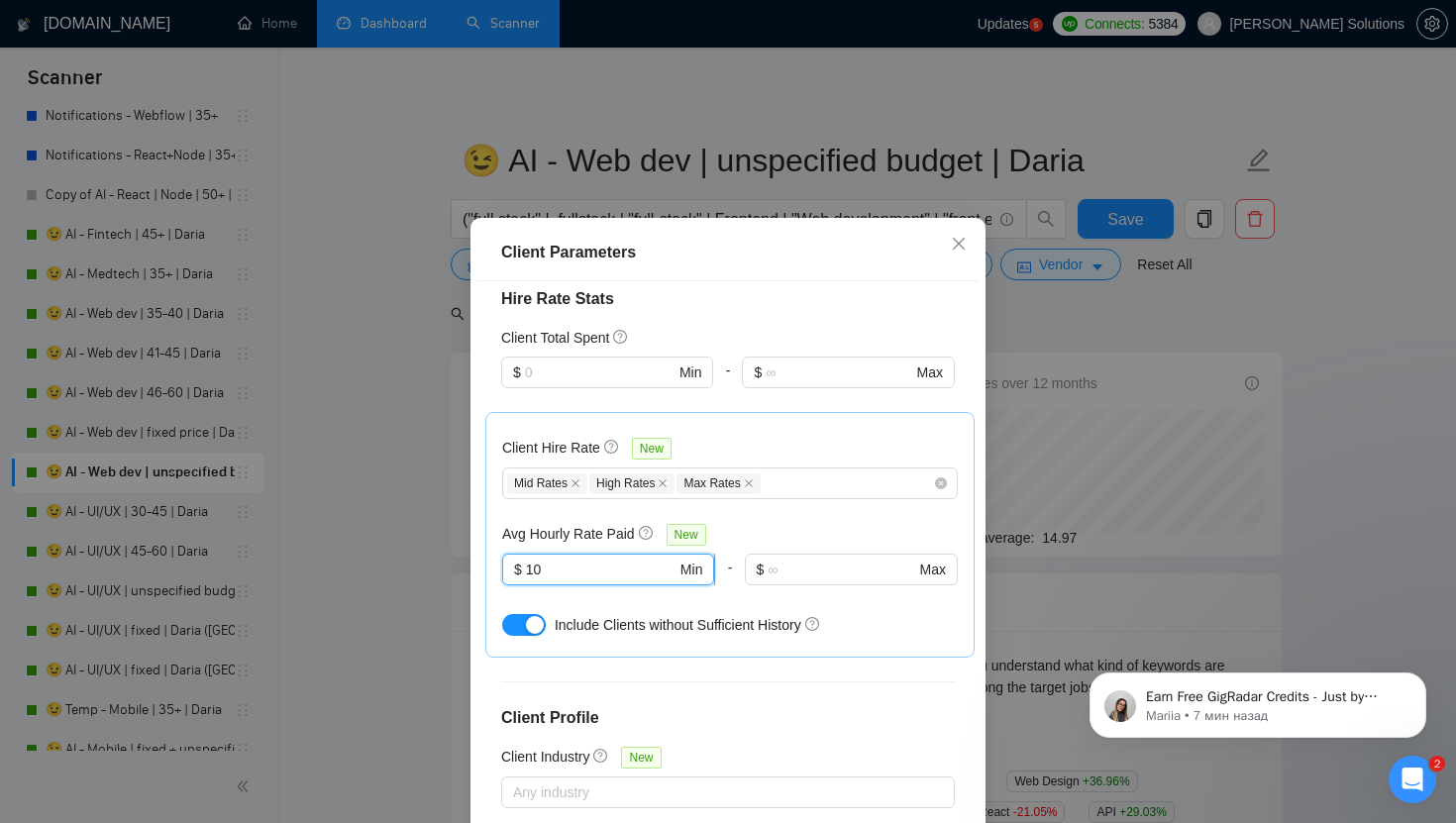 type on "1" 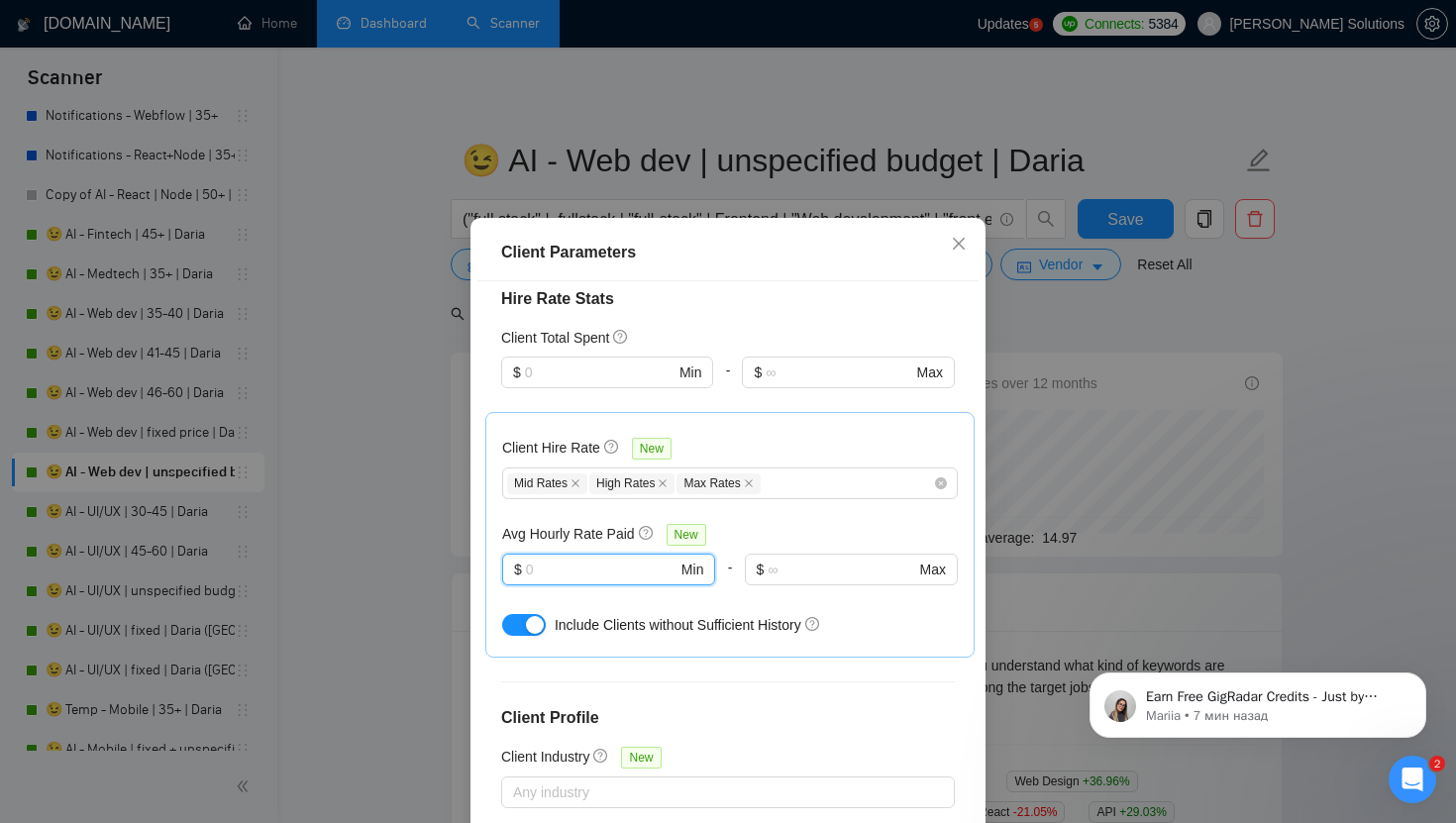 type 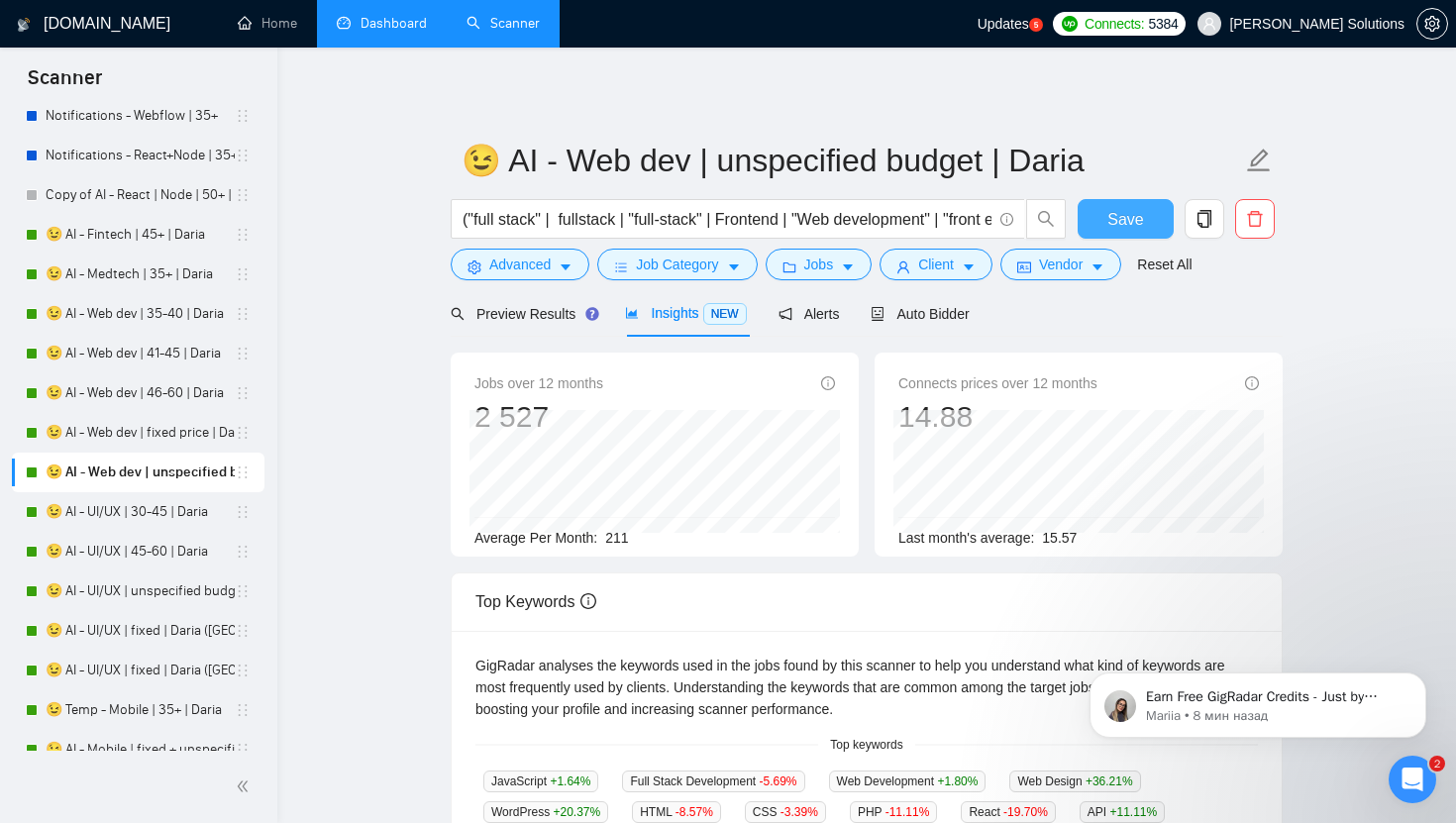 click on "Save" at bounding box center [1125, 219] 